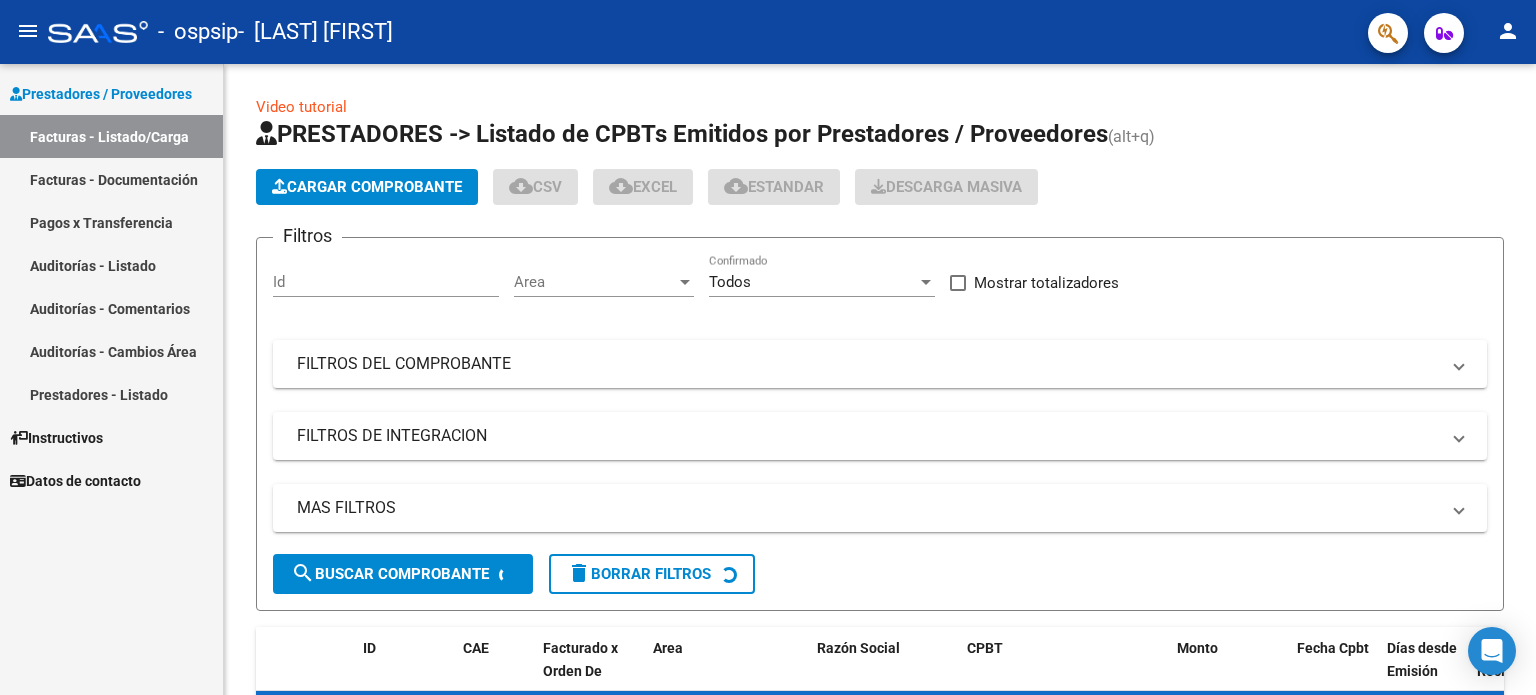 scroll, scrollTop: 0, scrollLeft: 0, axis: both 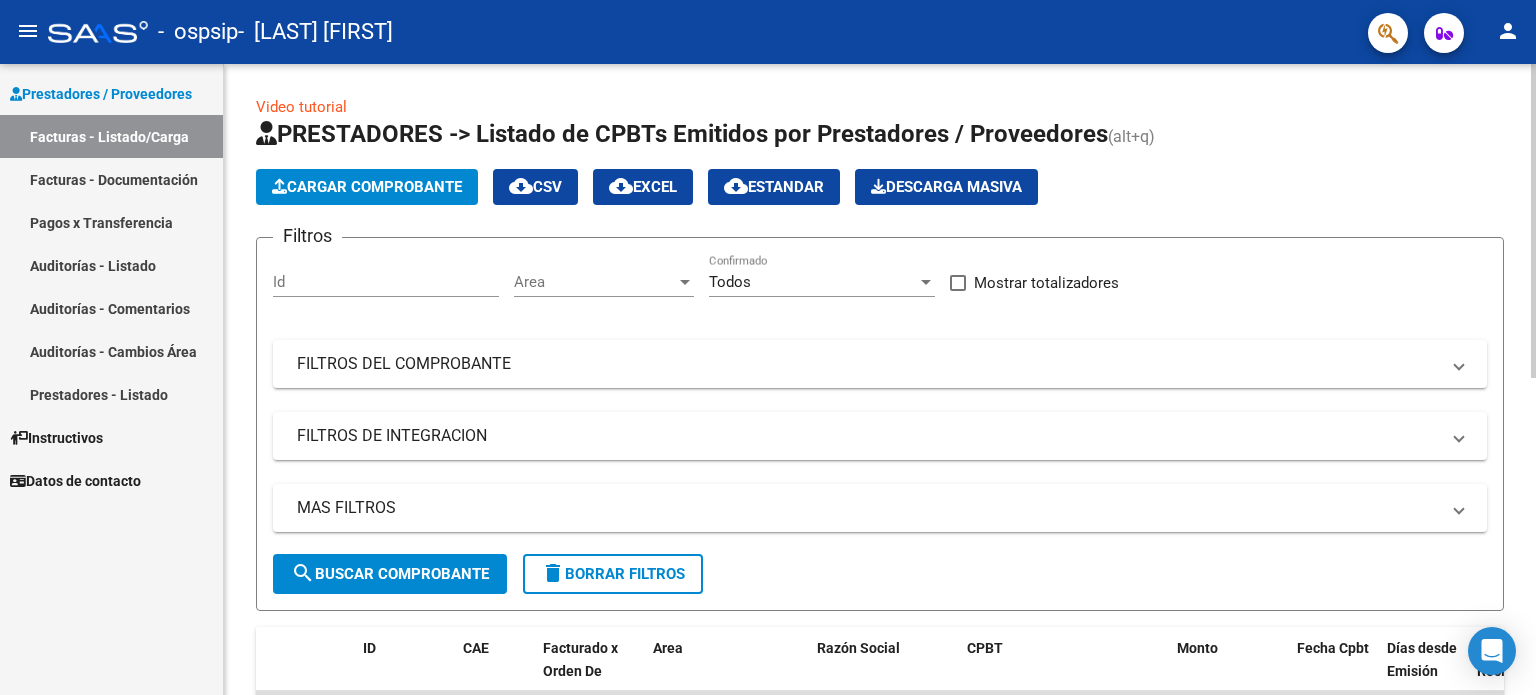 click on "Cargar Comprobante" 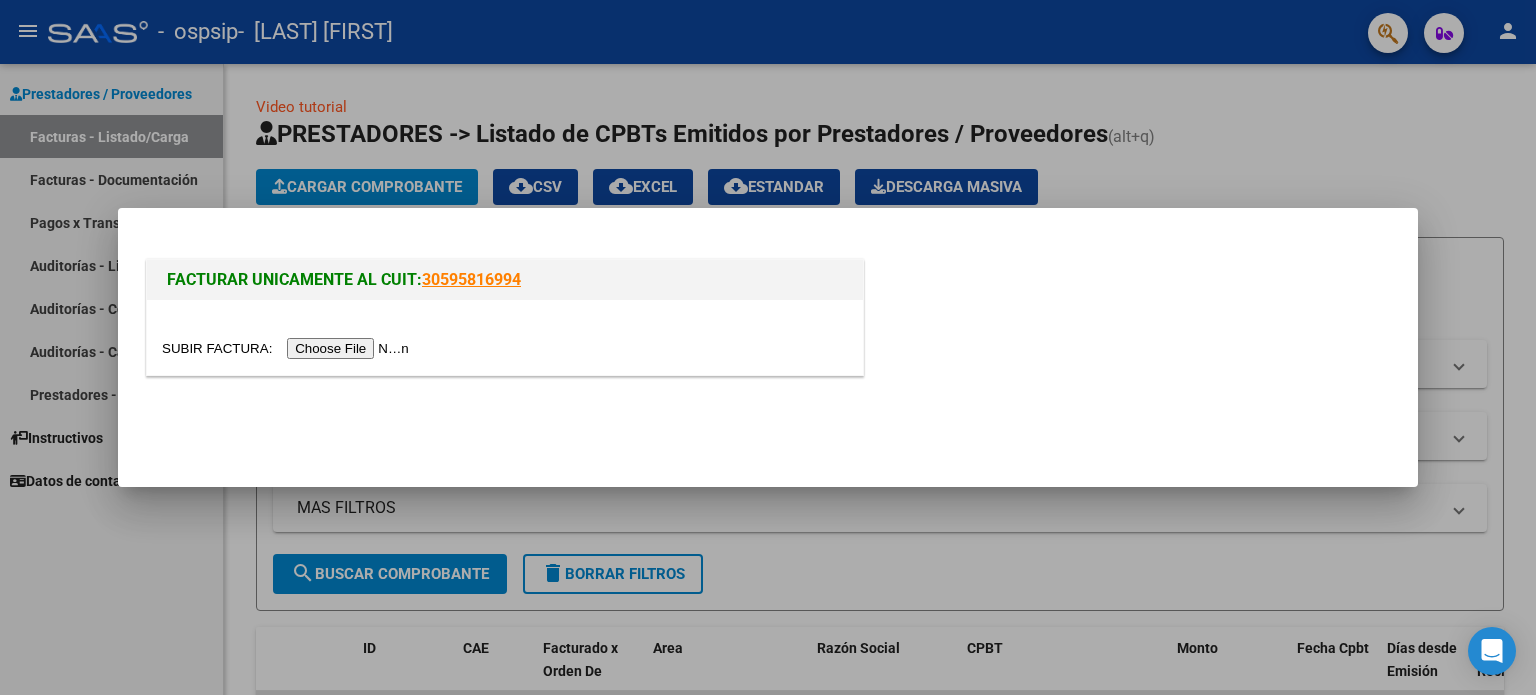click at bounding box center (288, 348) 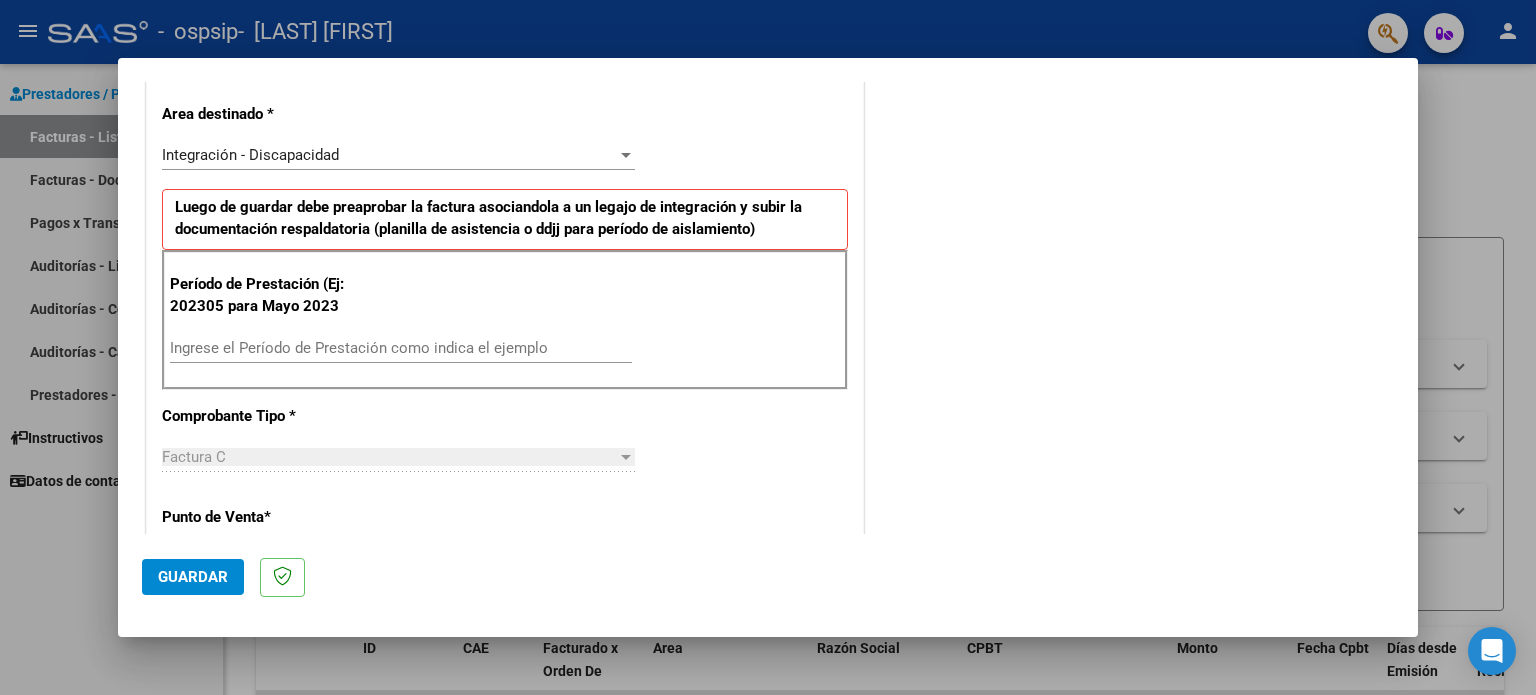 scroll, scrollTop: 421, scrollLeft: 0, axis: vertical 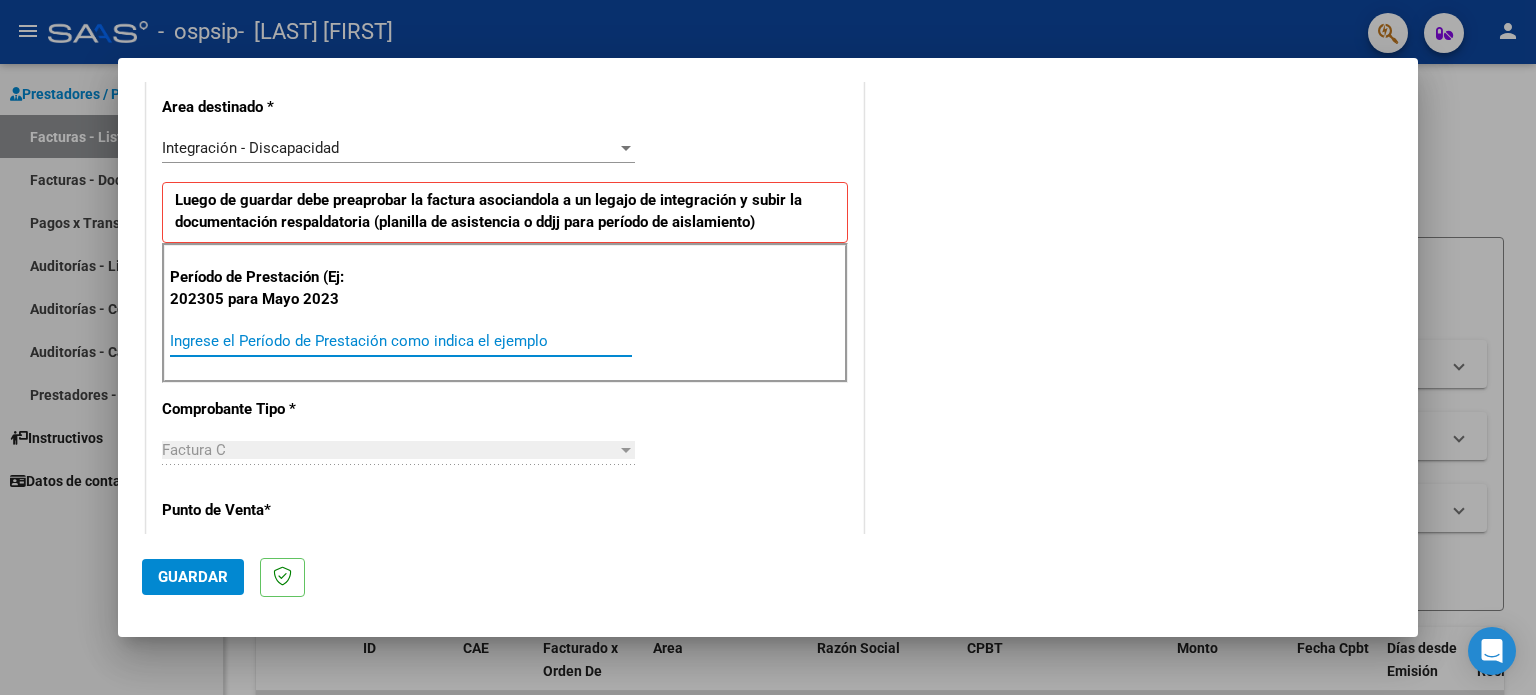 click on "Ingrese el Período de Prestación como indica el ejemplo" at bounding box center [401, 341] 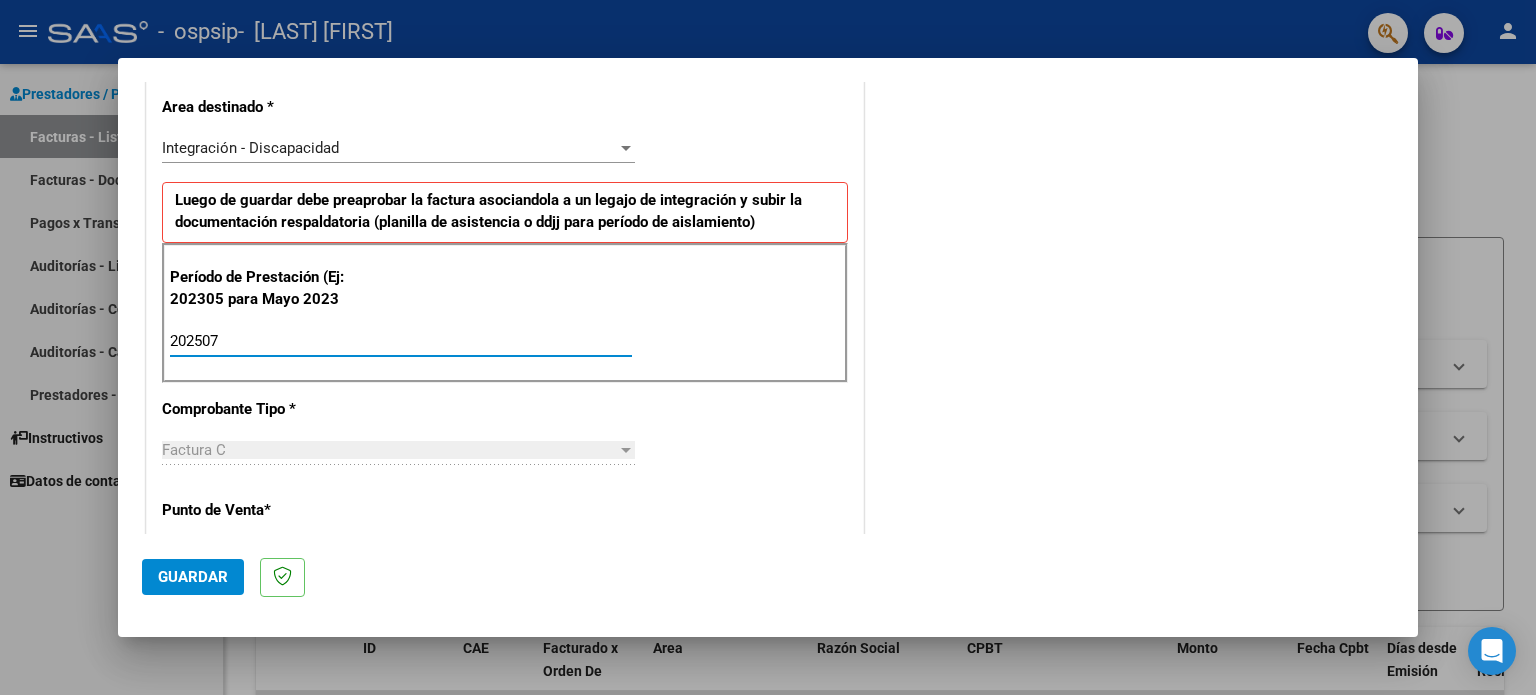 type on "202507" 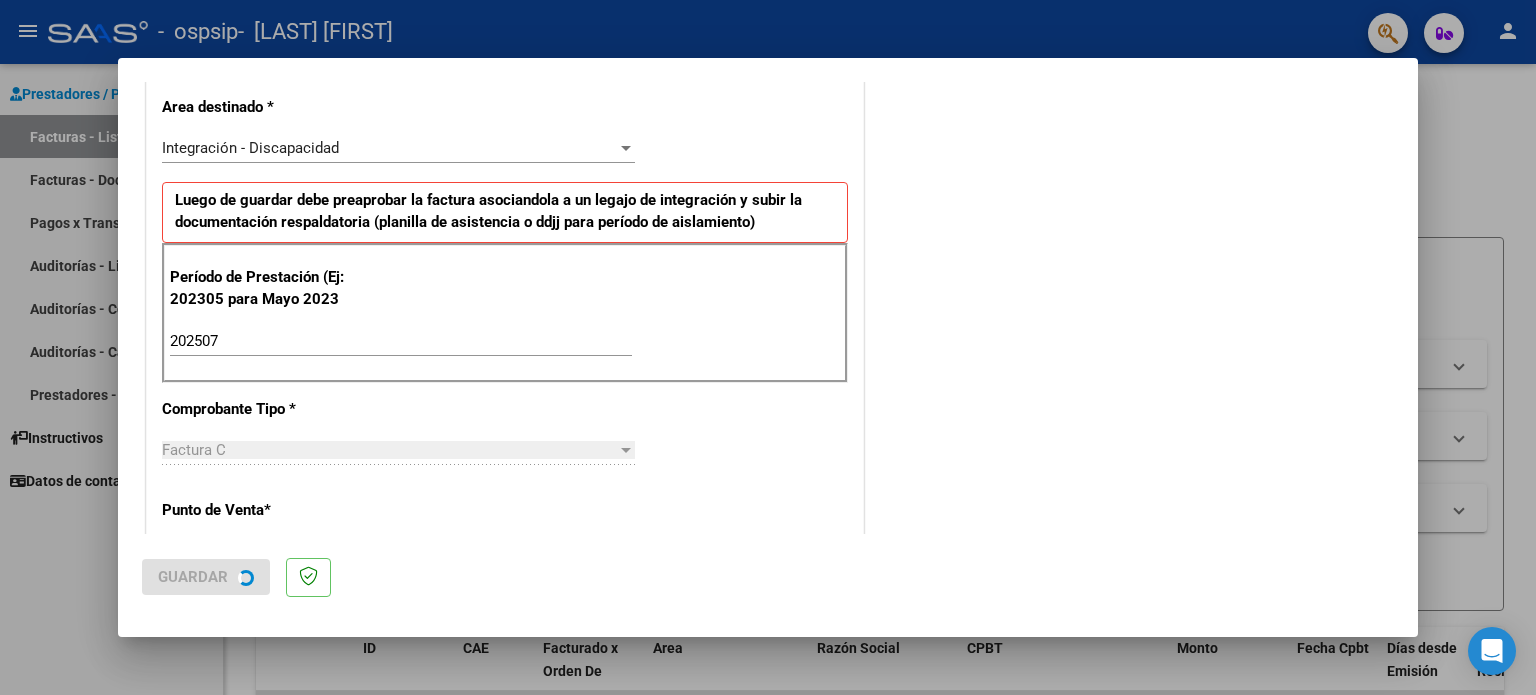 scroll, scrollTop: 0, scrollLeft: 0, axis: both 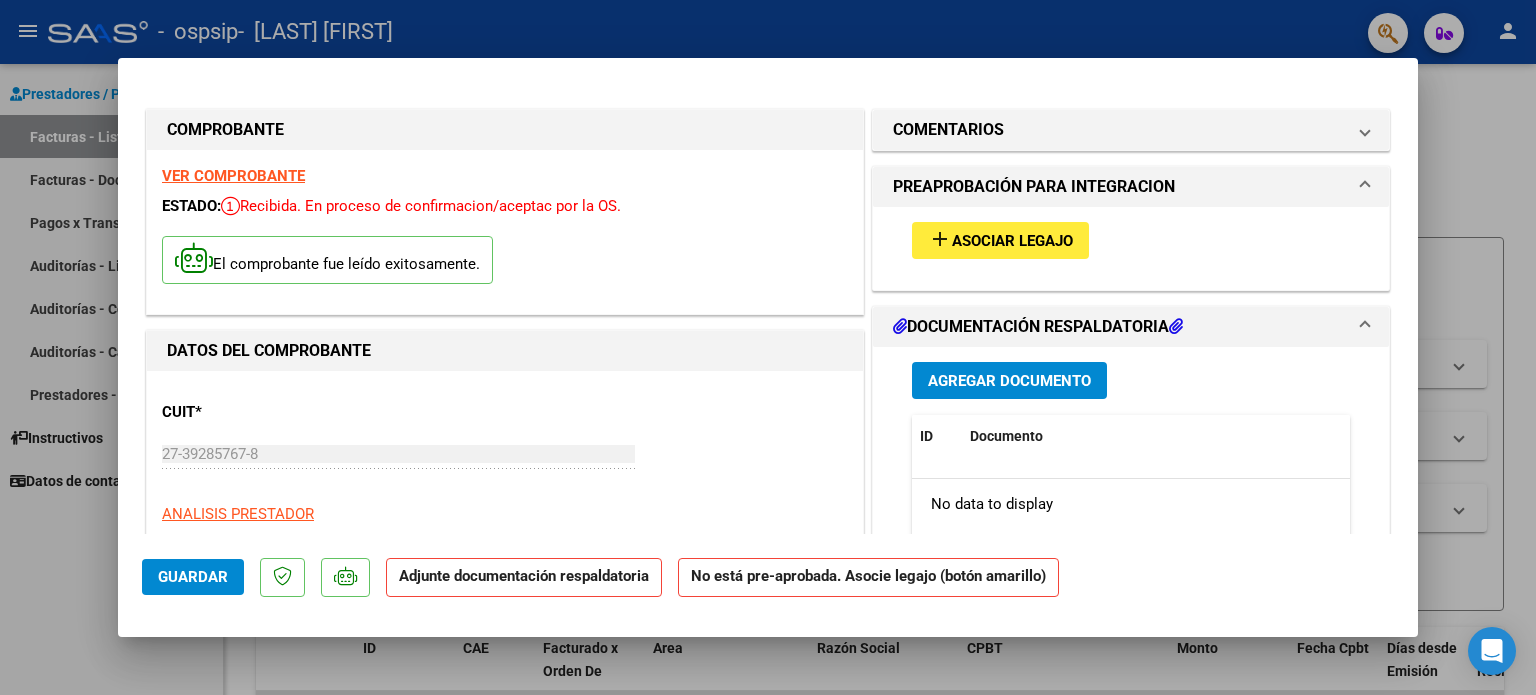 click on "Asociar Legajo" at bounding box center (1012, 241) 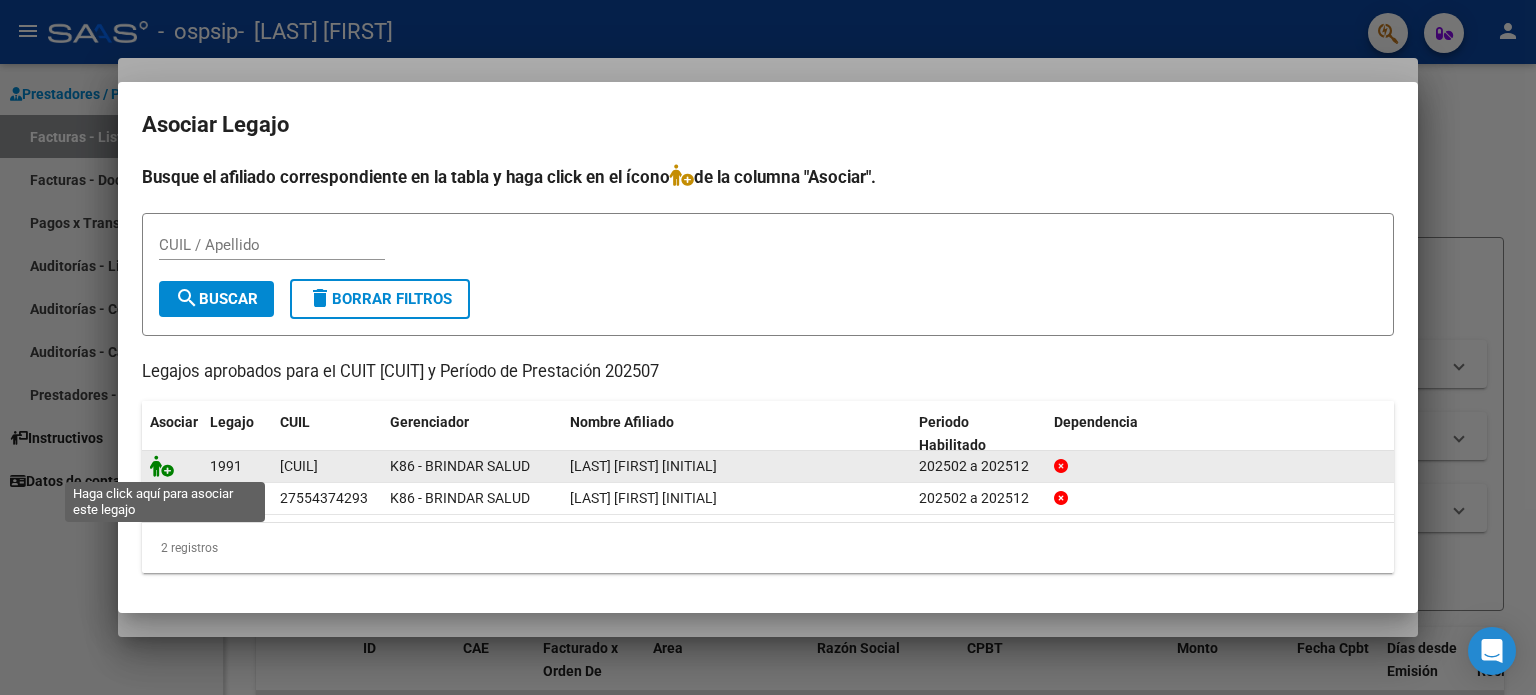 click 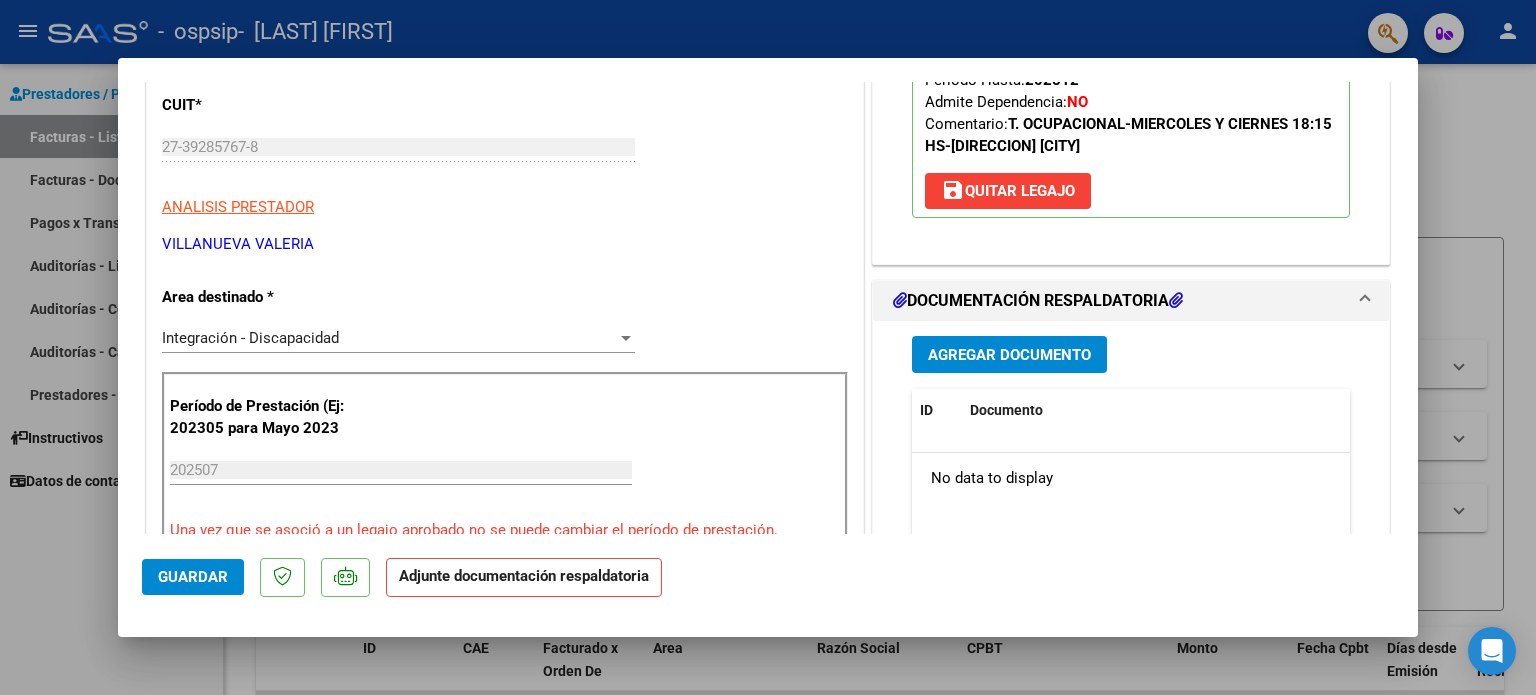 scroll, scrollTop: 304, scrollLeft: 0, axis: vertical 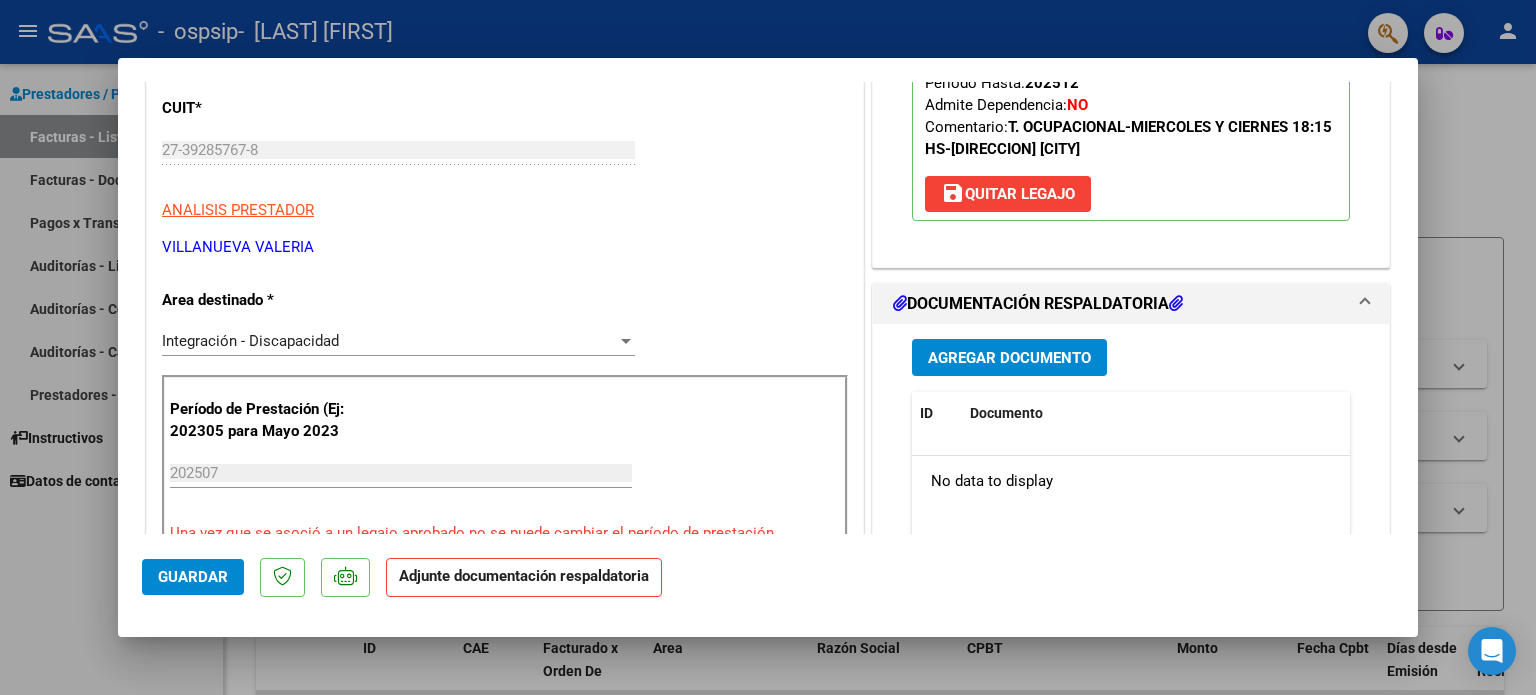 drag, startPoint x: 1417, startPoint y: 159, endPoint x: 1412, endPoint y: 230, distance: 71.17584 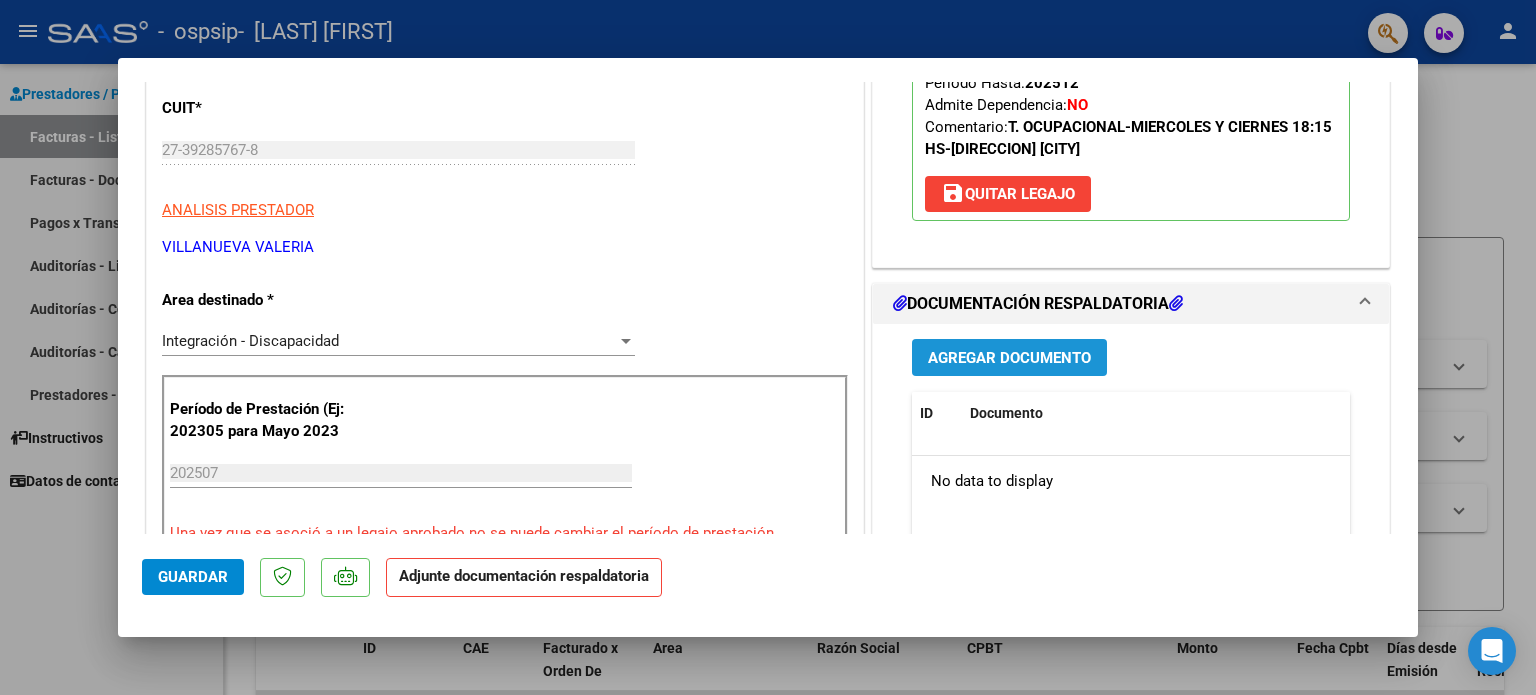 click on "Agregar Documento" at bounding box center [1009, 358] 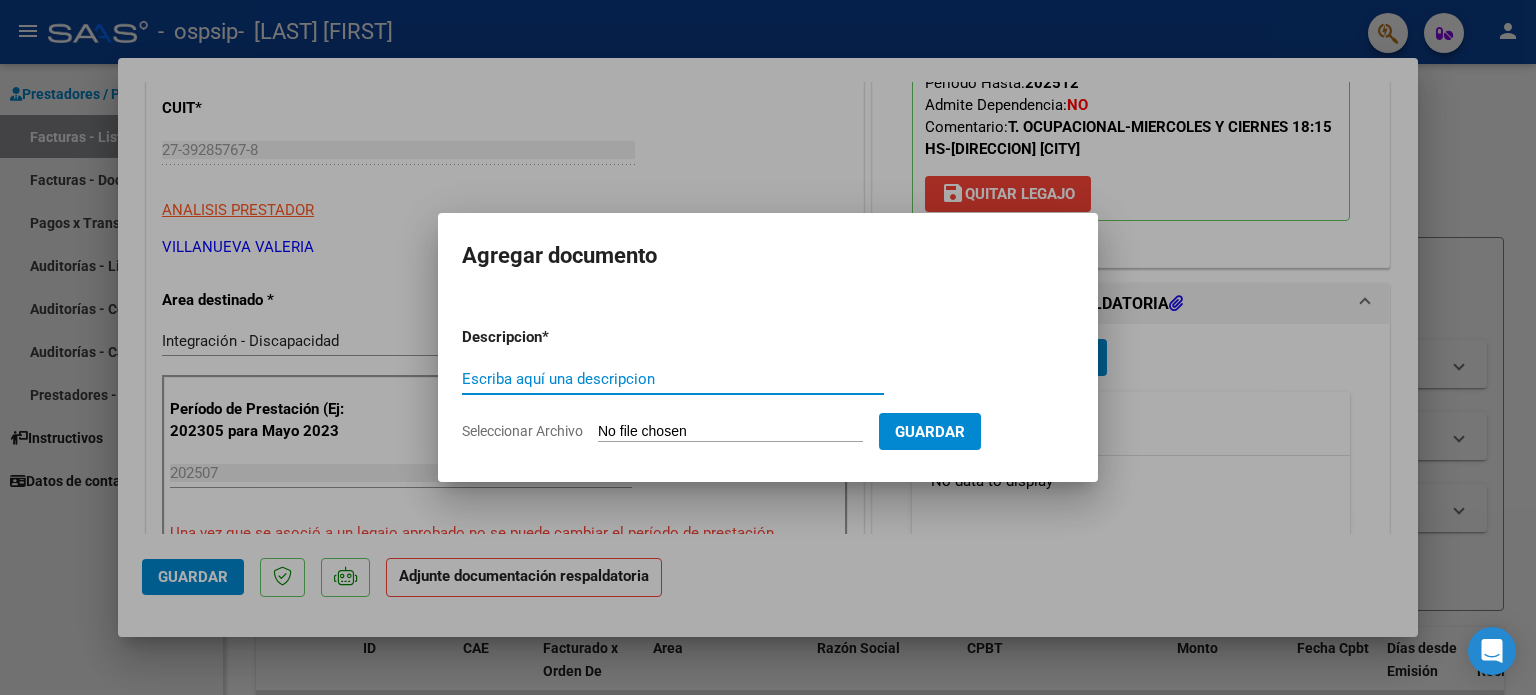 click on "Escriba aquí una descripcion" at bounding box center [673, 379] 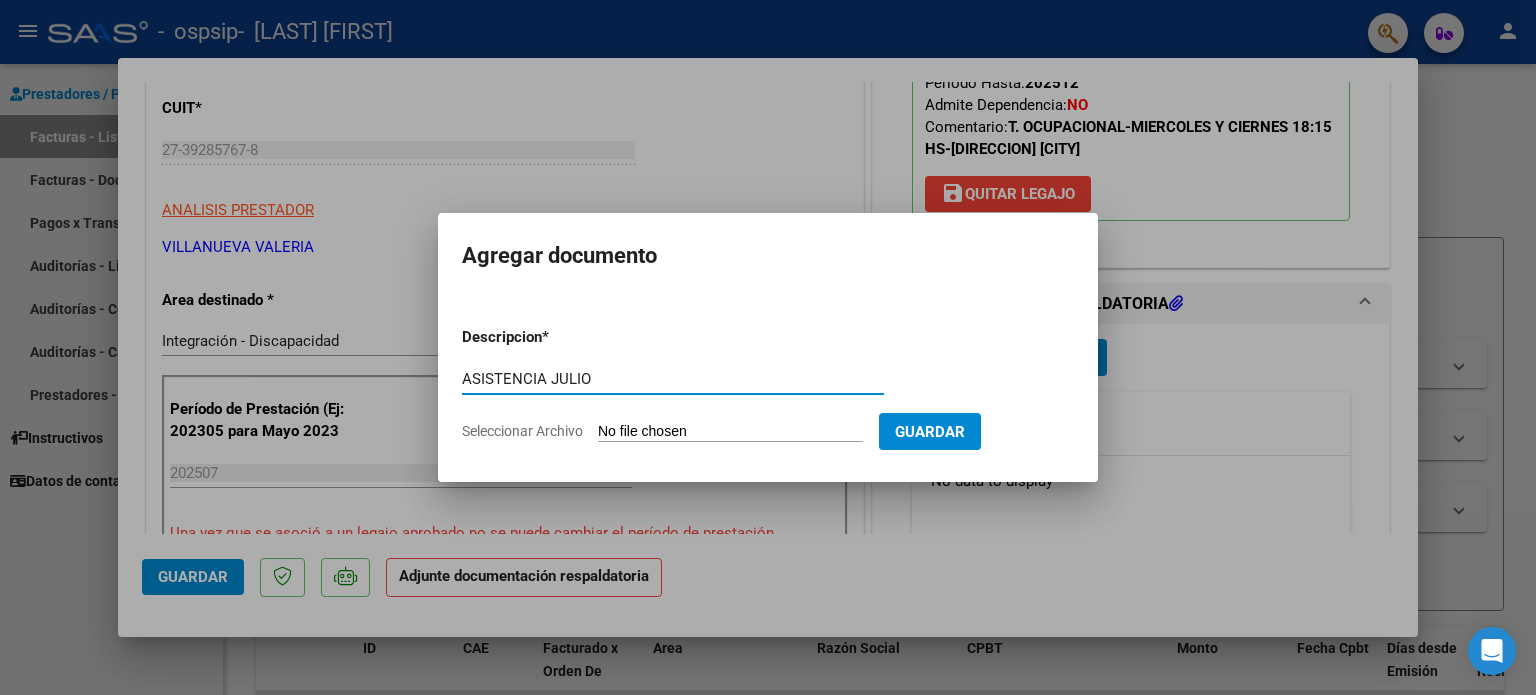 type on "ASISTENCIA JULIO" 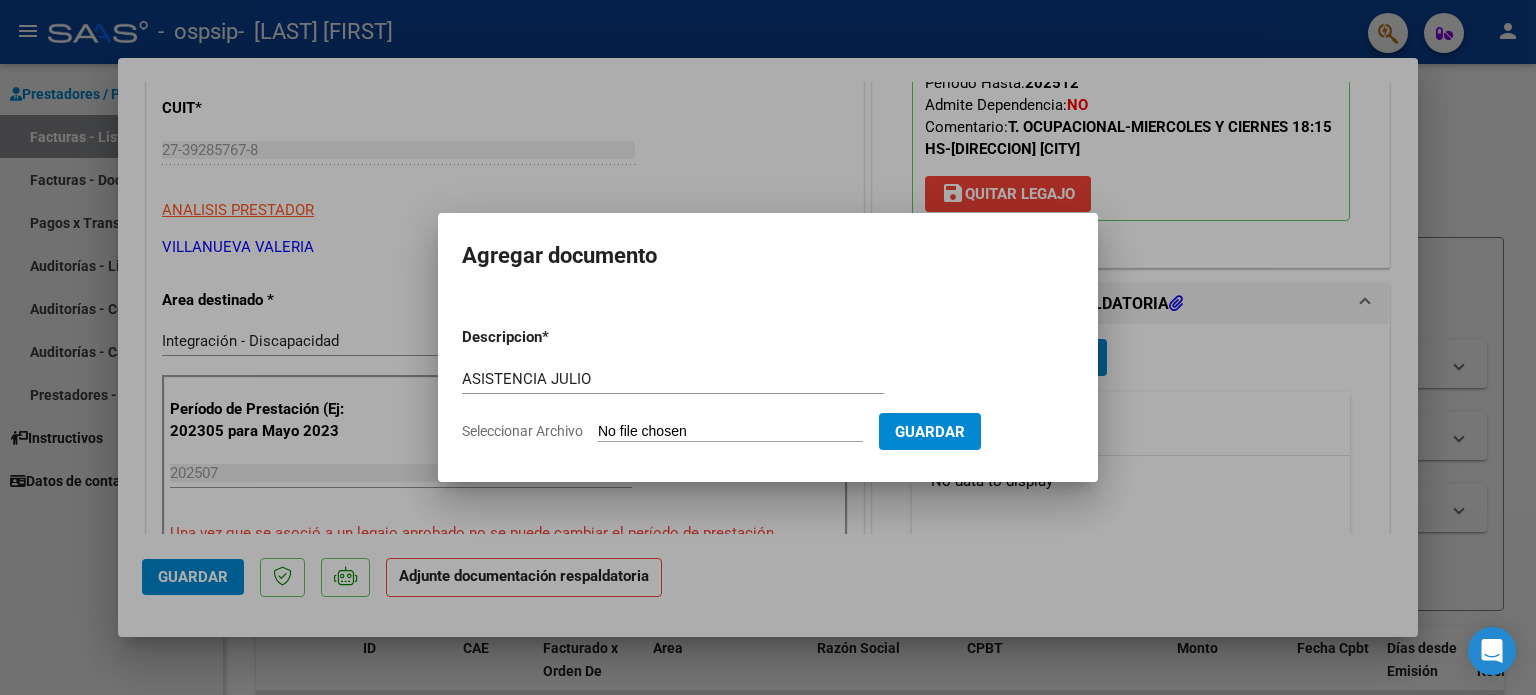 click on "Seleccionar Archivo" at bounding box center [730, 432] 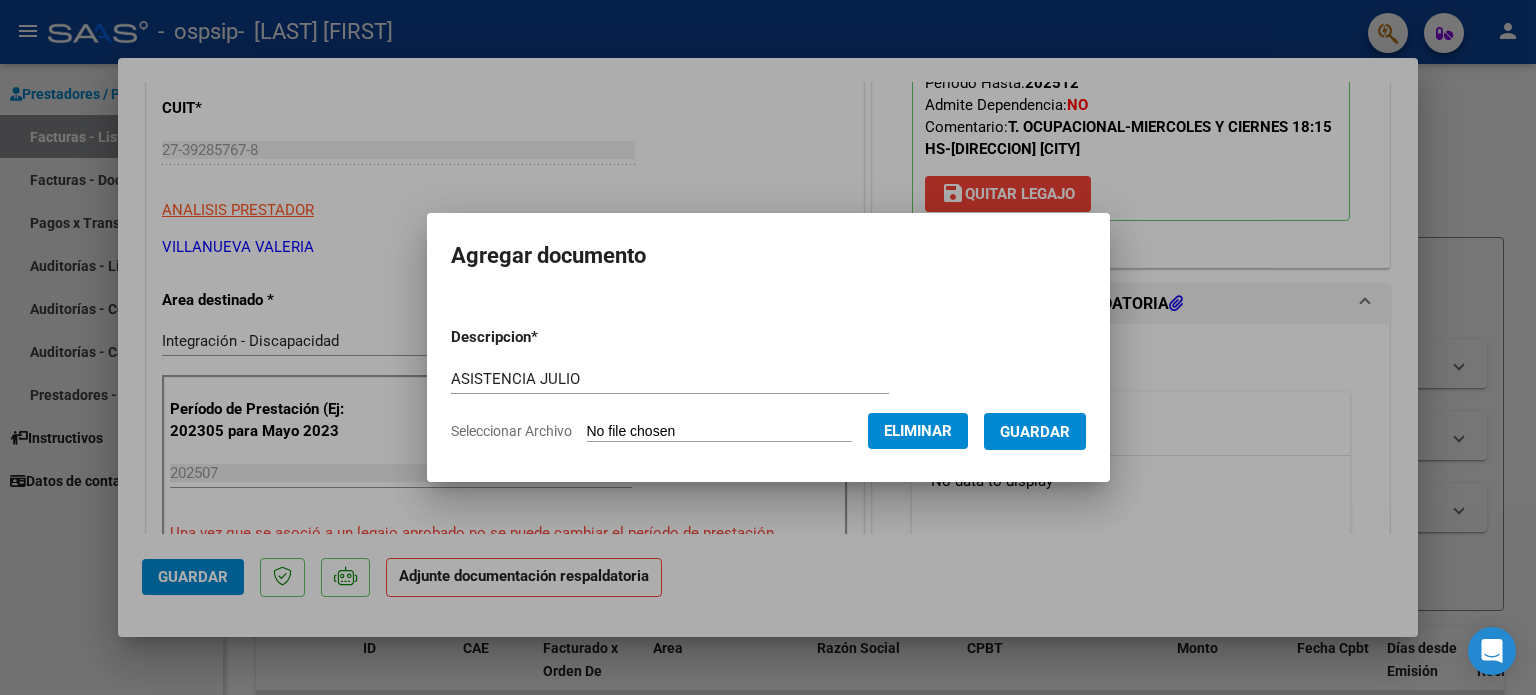 click on "Guardar" at bounding box center (1035, 431) 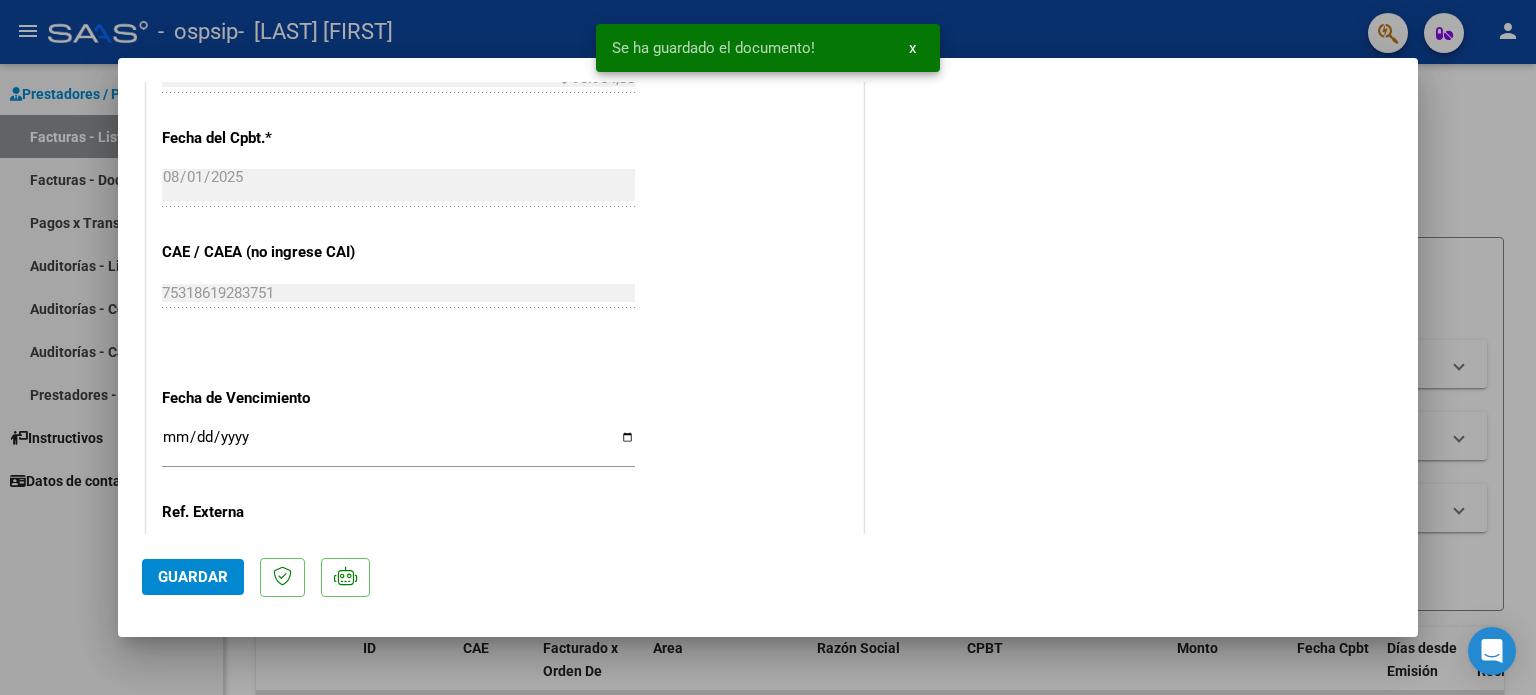 scroll, scrollTop: 1336, scrollLeft: 0, axis: vertical 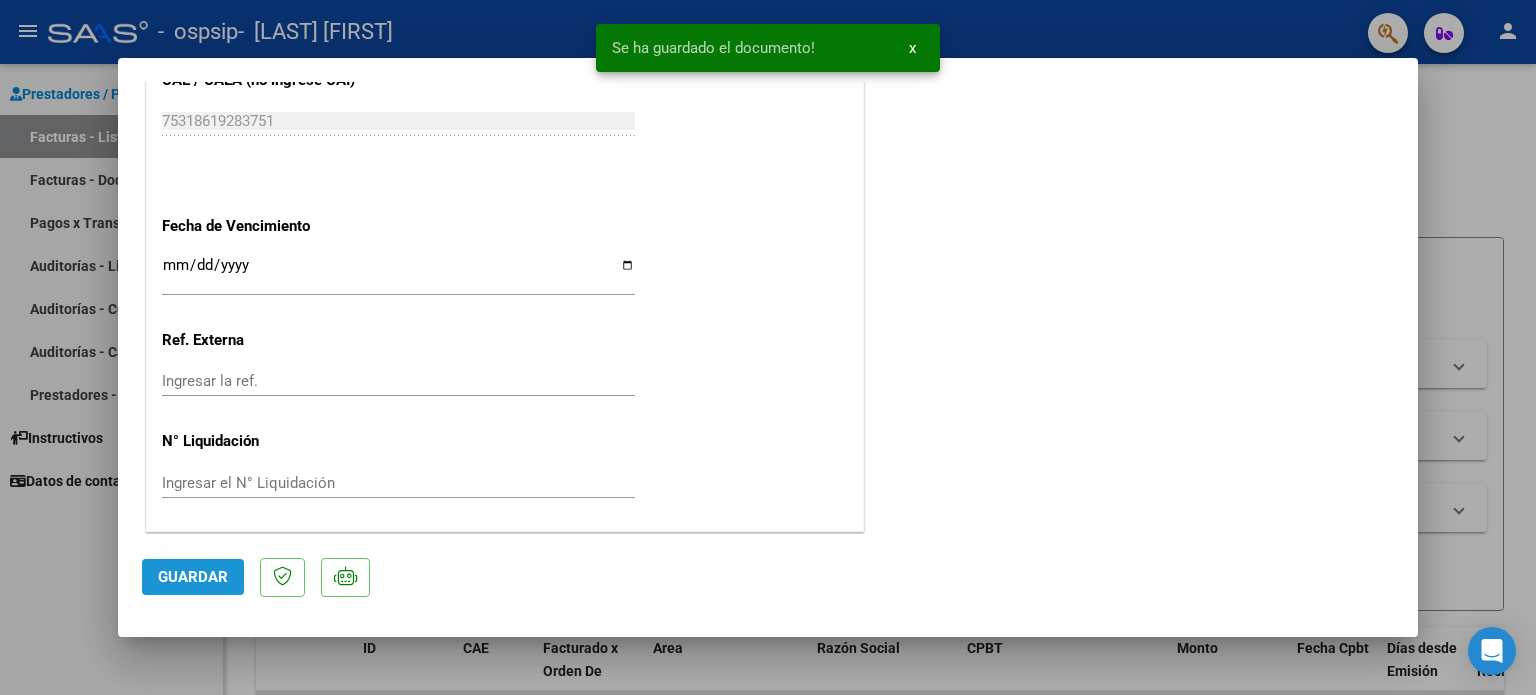 click on "Guardar" 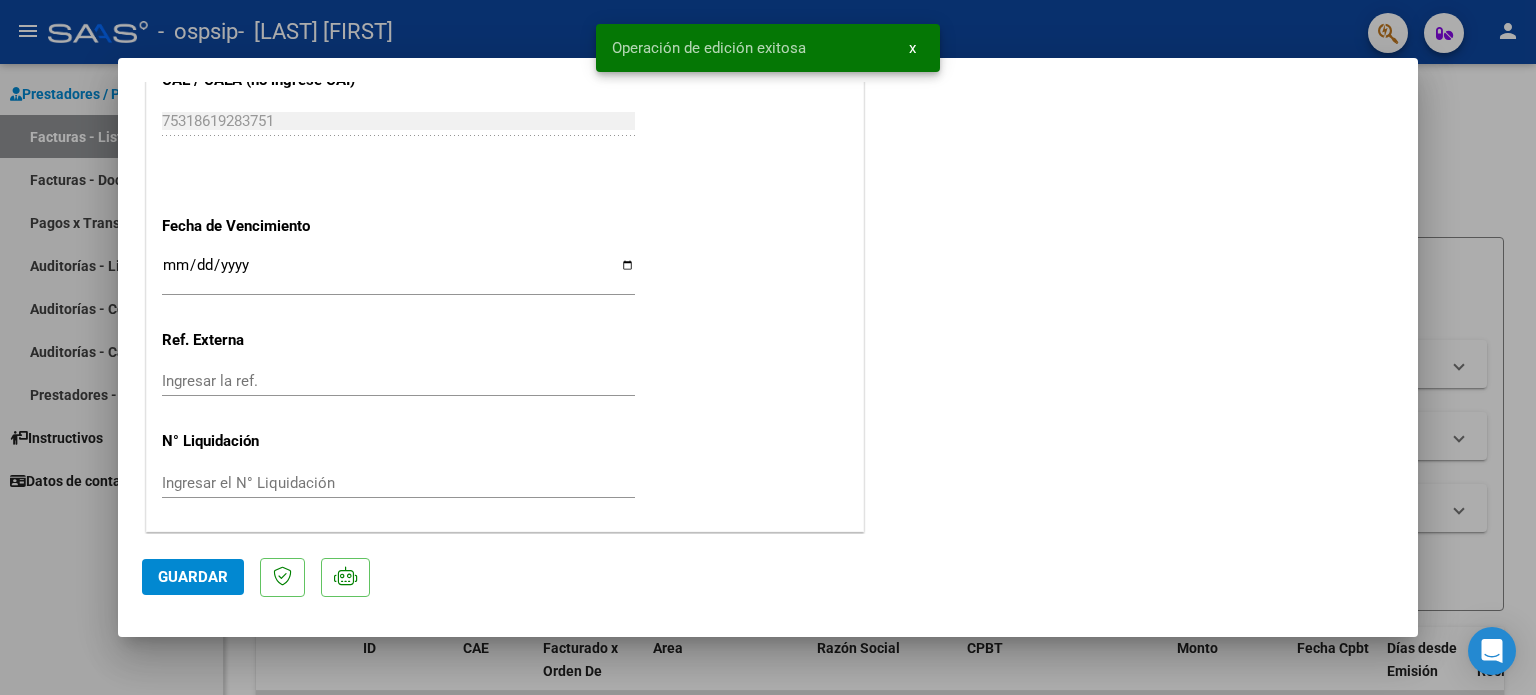 type 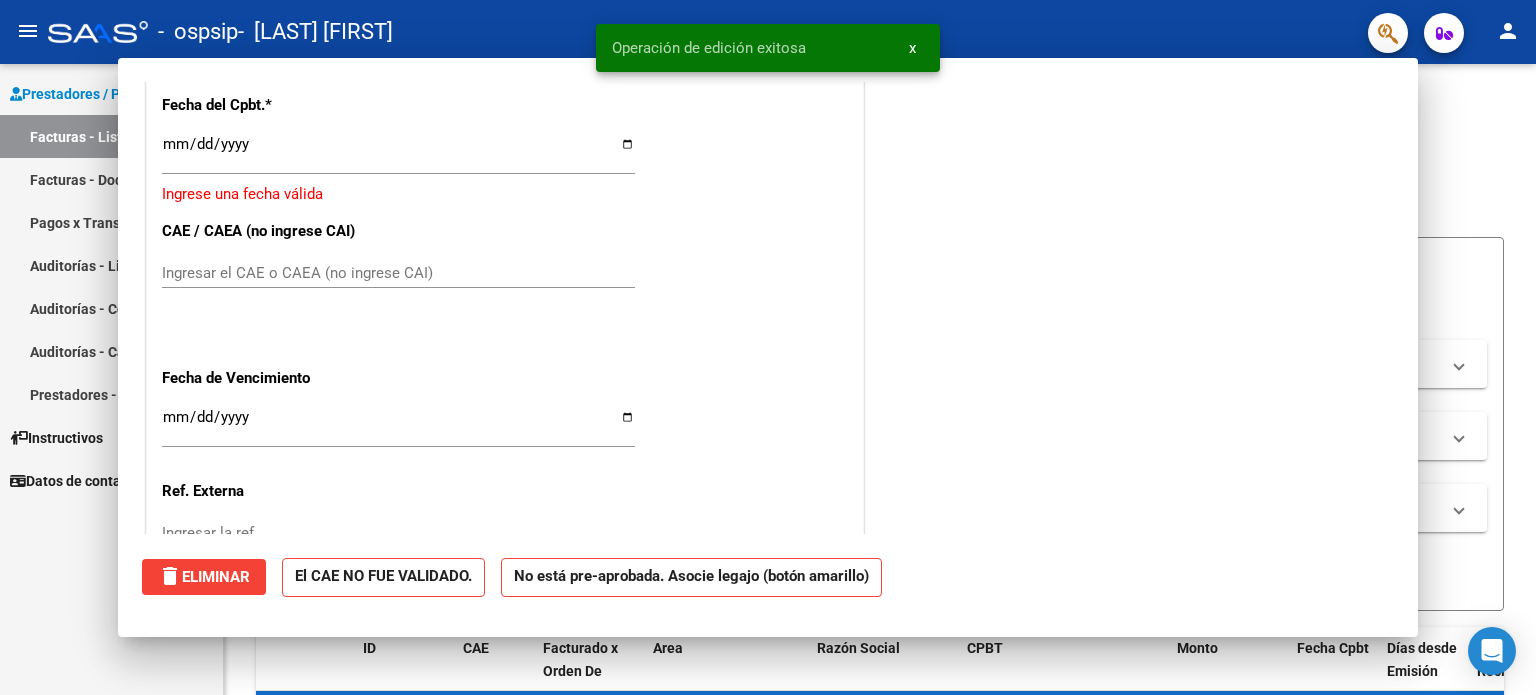 scroll, scrollTop: 1487, scrollLeft: 0, axis: vertical 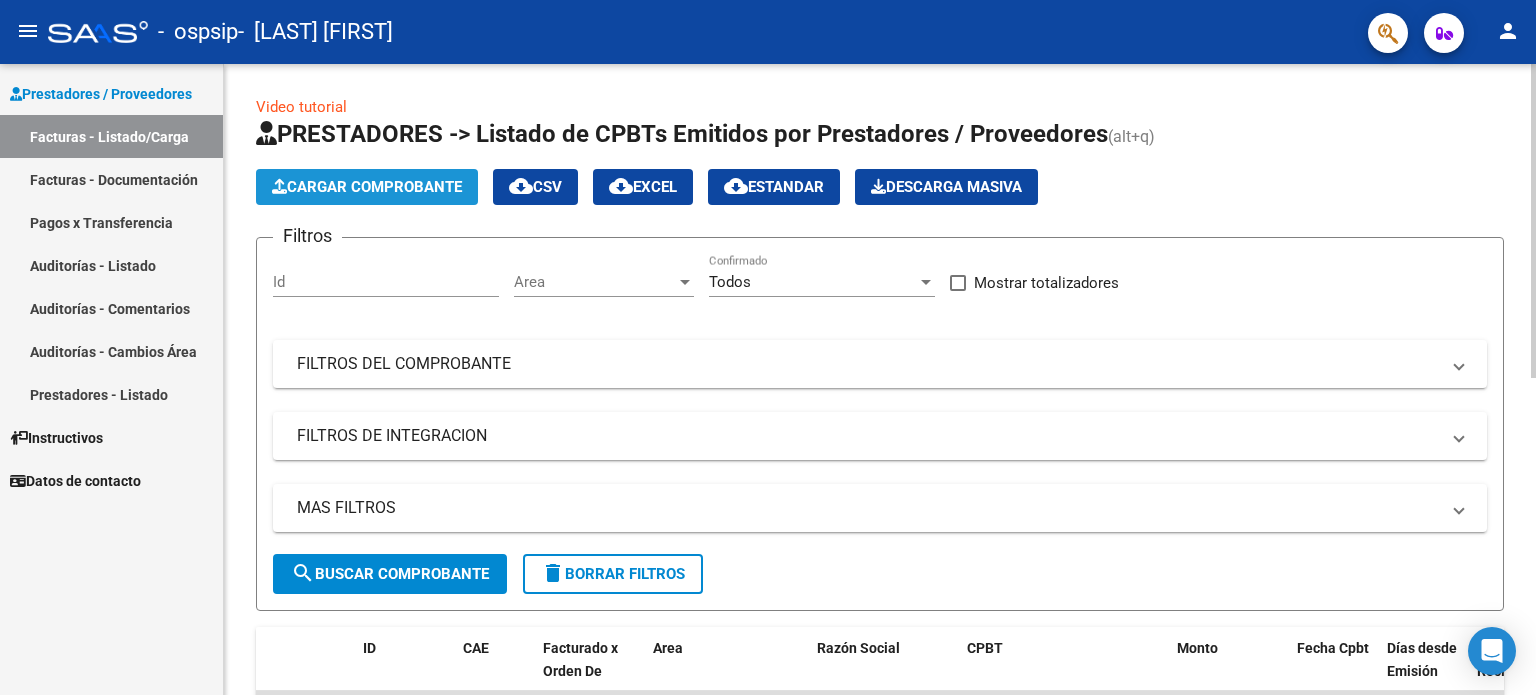 click on "Cargar Comprobante" 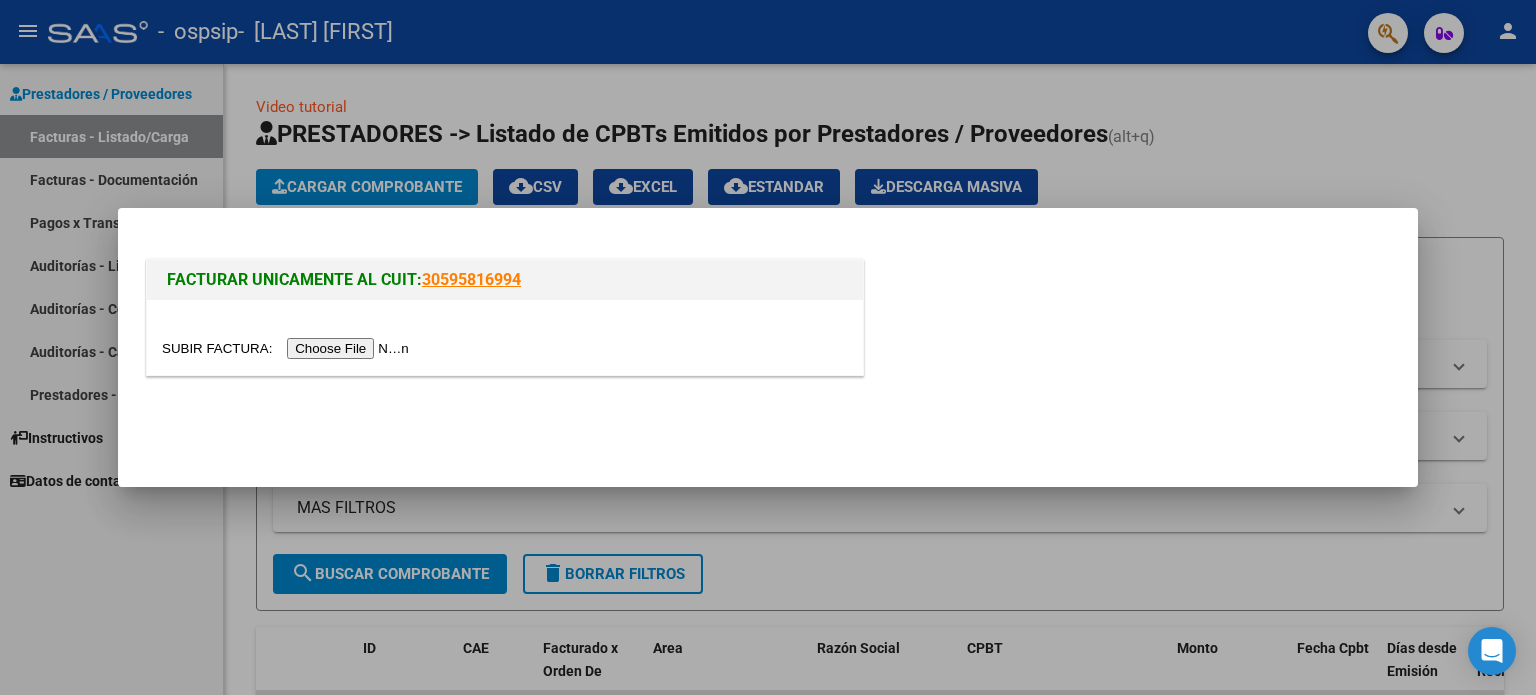 click at bounding box center (505, 348) 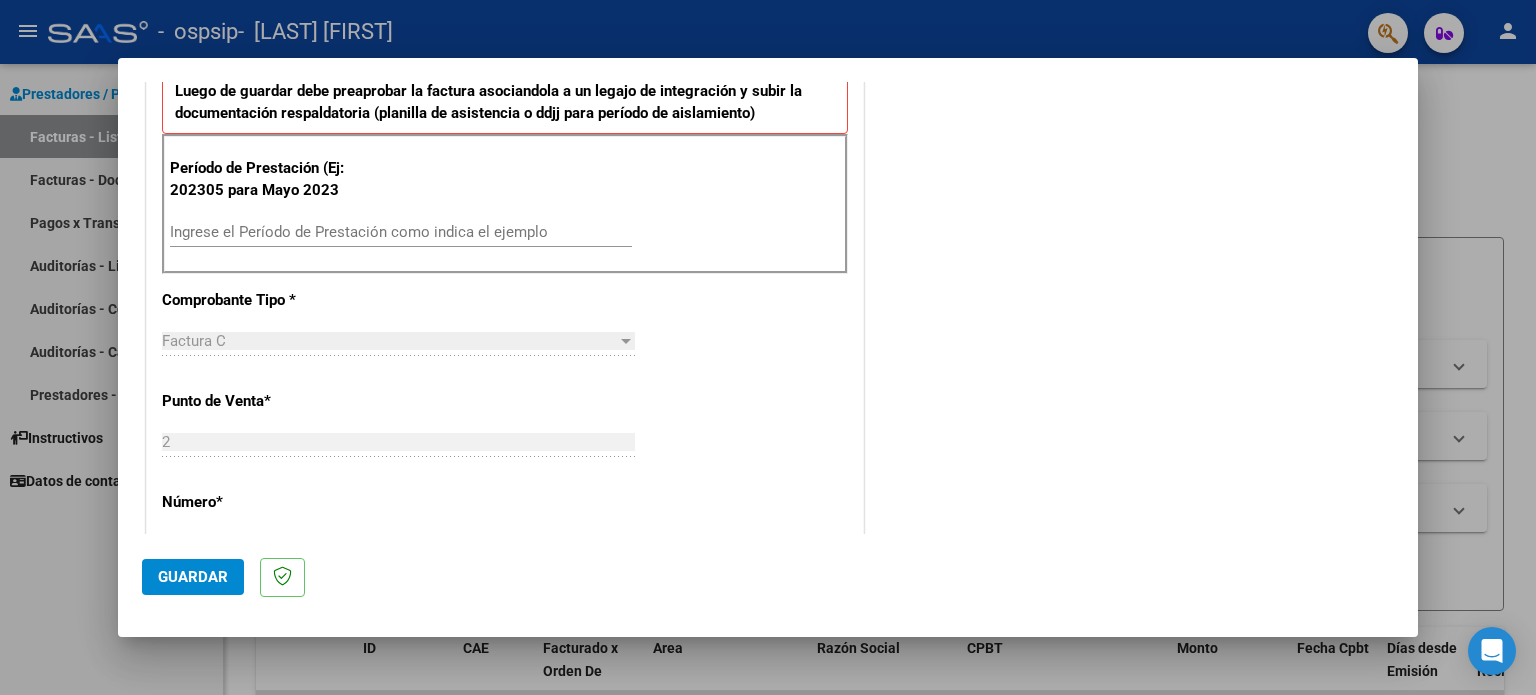 scroll, scrollTop: 544, scrollLeft: 0, axis: vertical 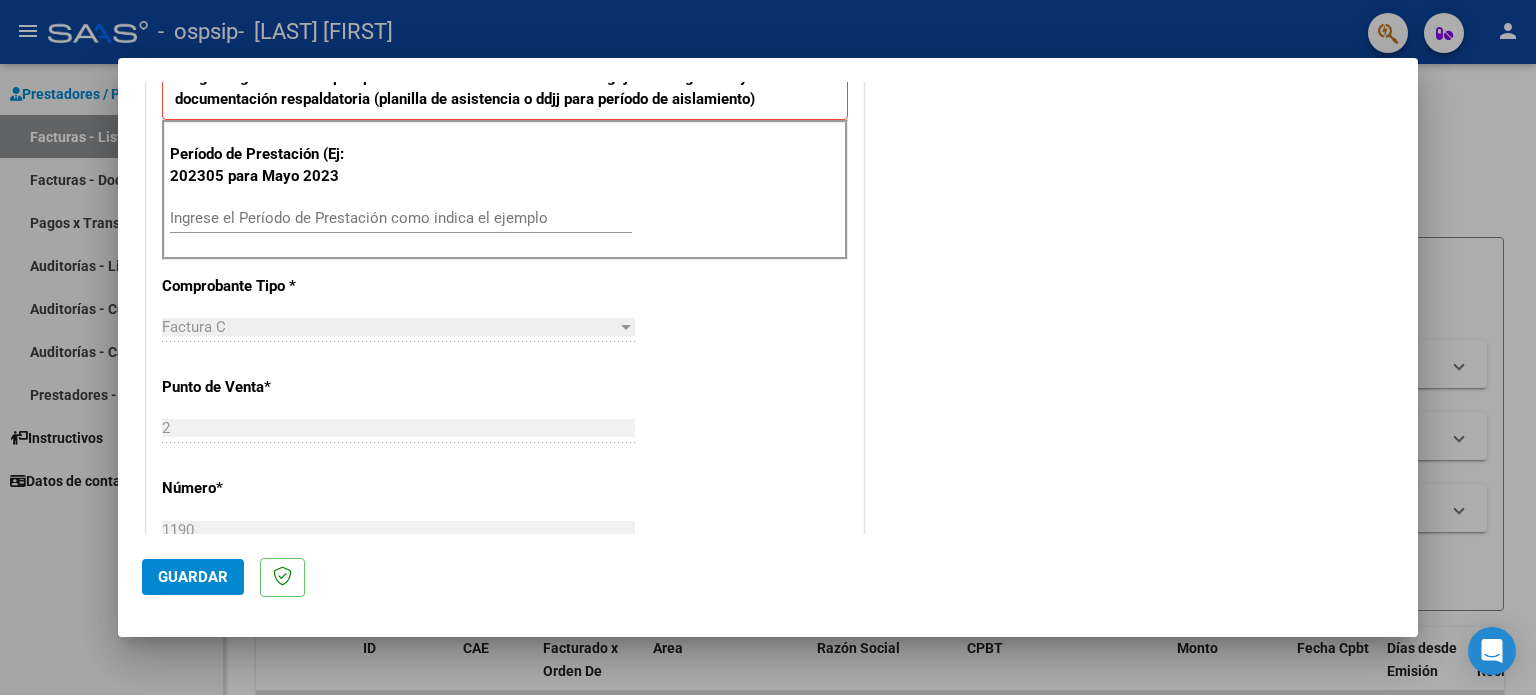 click on "Período de Prestación (Ej: 202305 para Mayo 2023    Ingrese el Período de Prestación como indica el ejemplo" at bounding box center (505, 190) 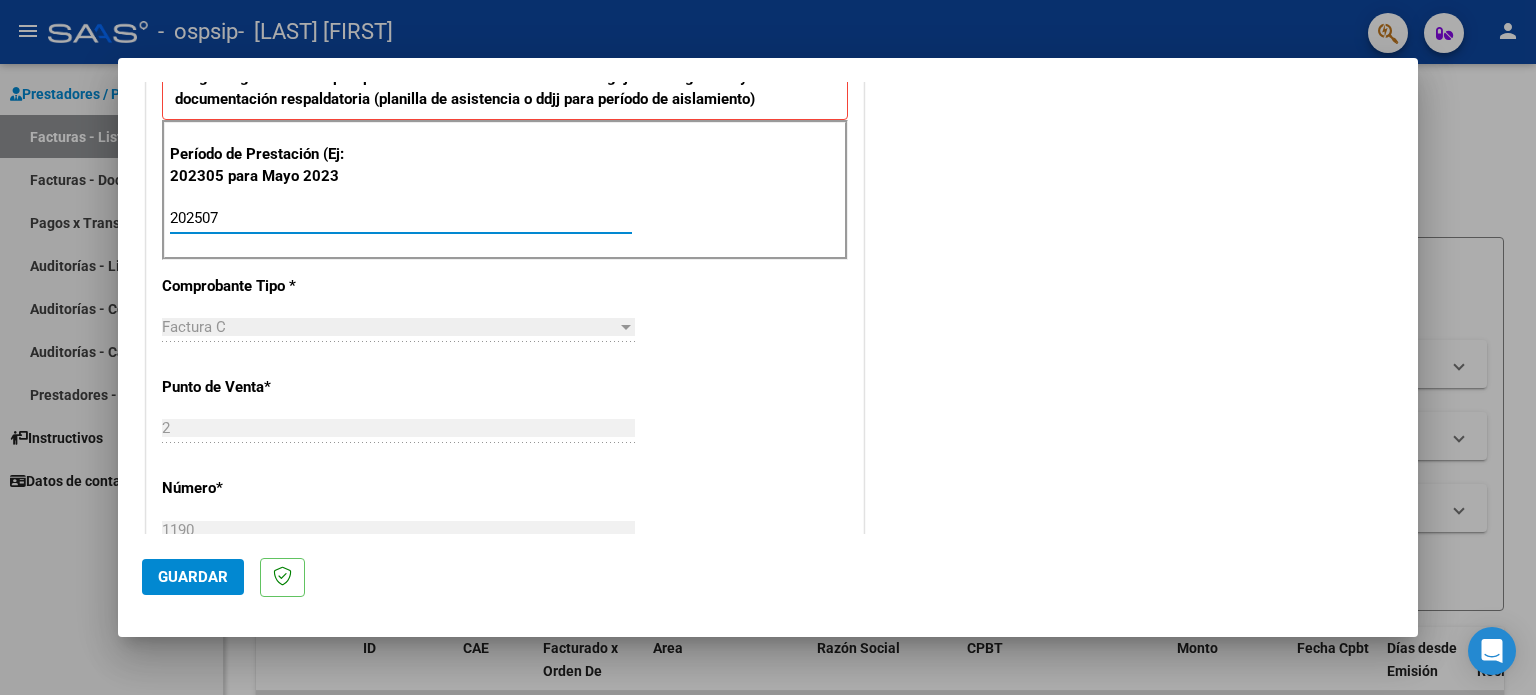 type on "202507" 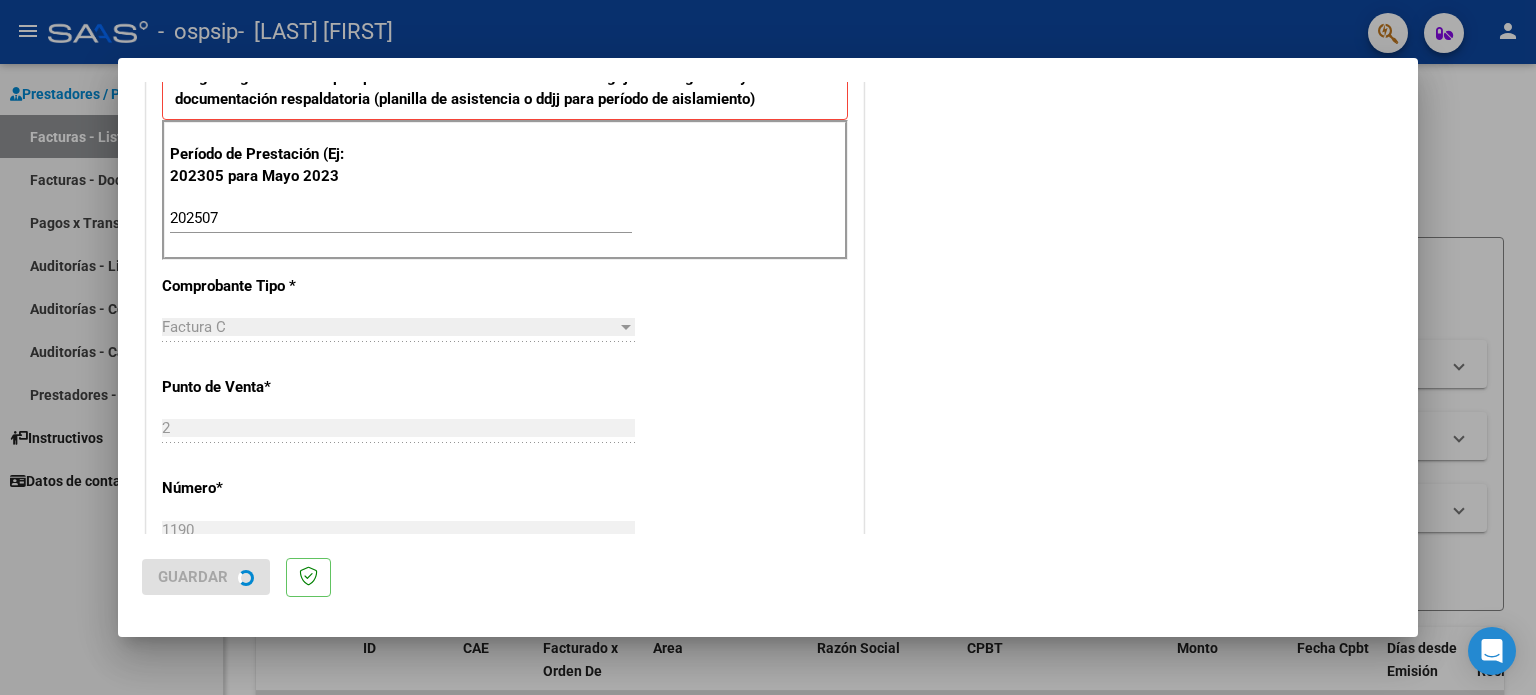scroll, scrollTop: 0, scrollLeft: 0, axis: both 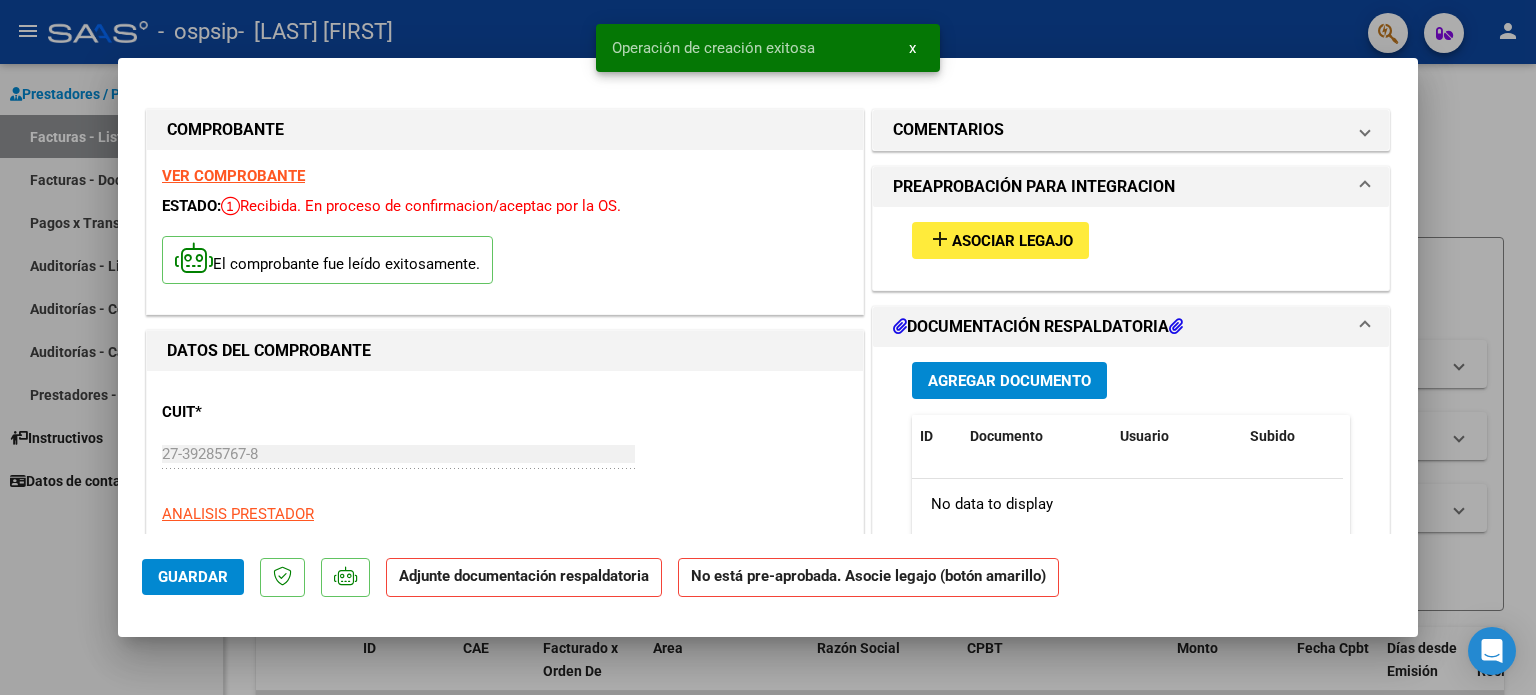 click on "Asociar Legajo" at bounding box center [1012, 241] 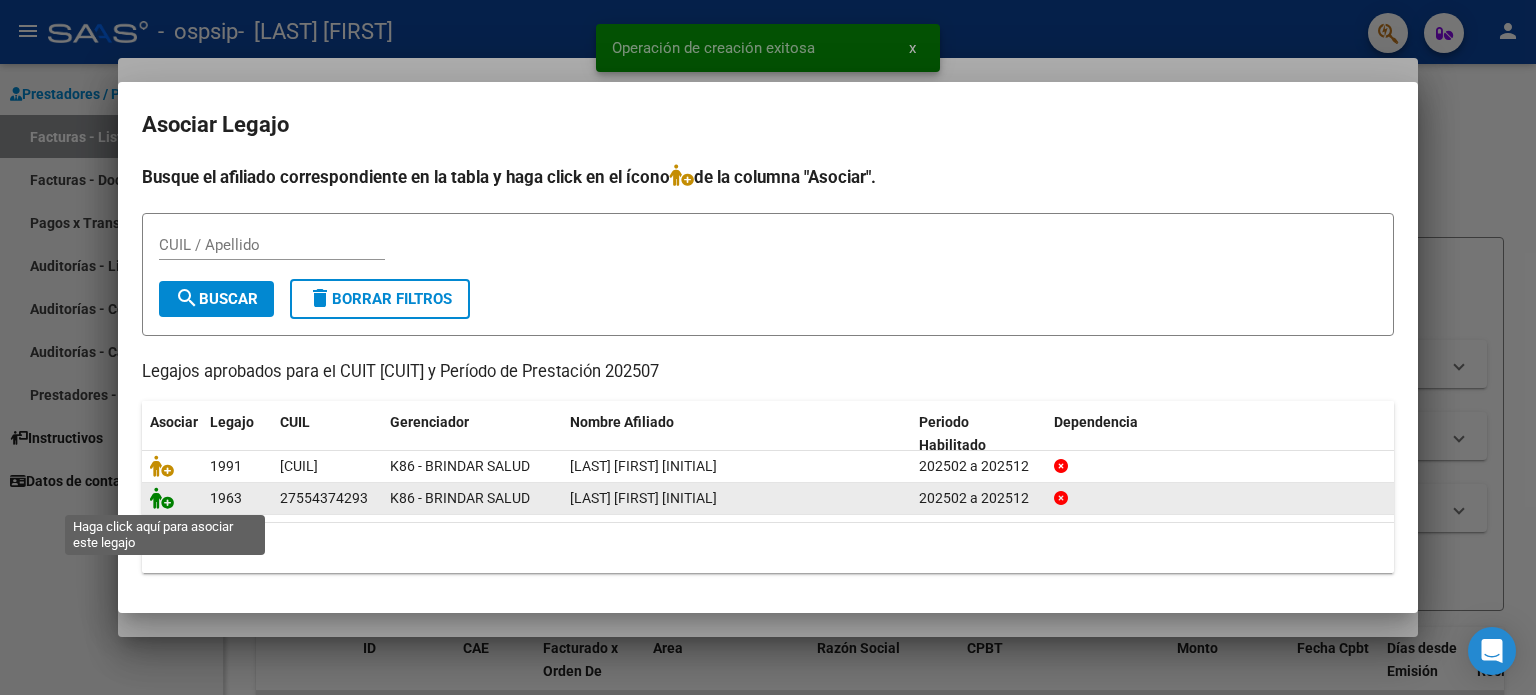 click 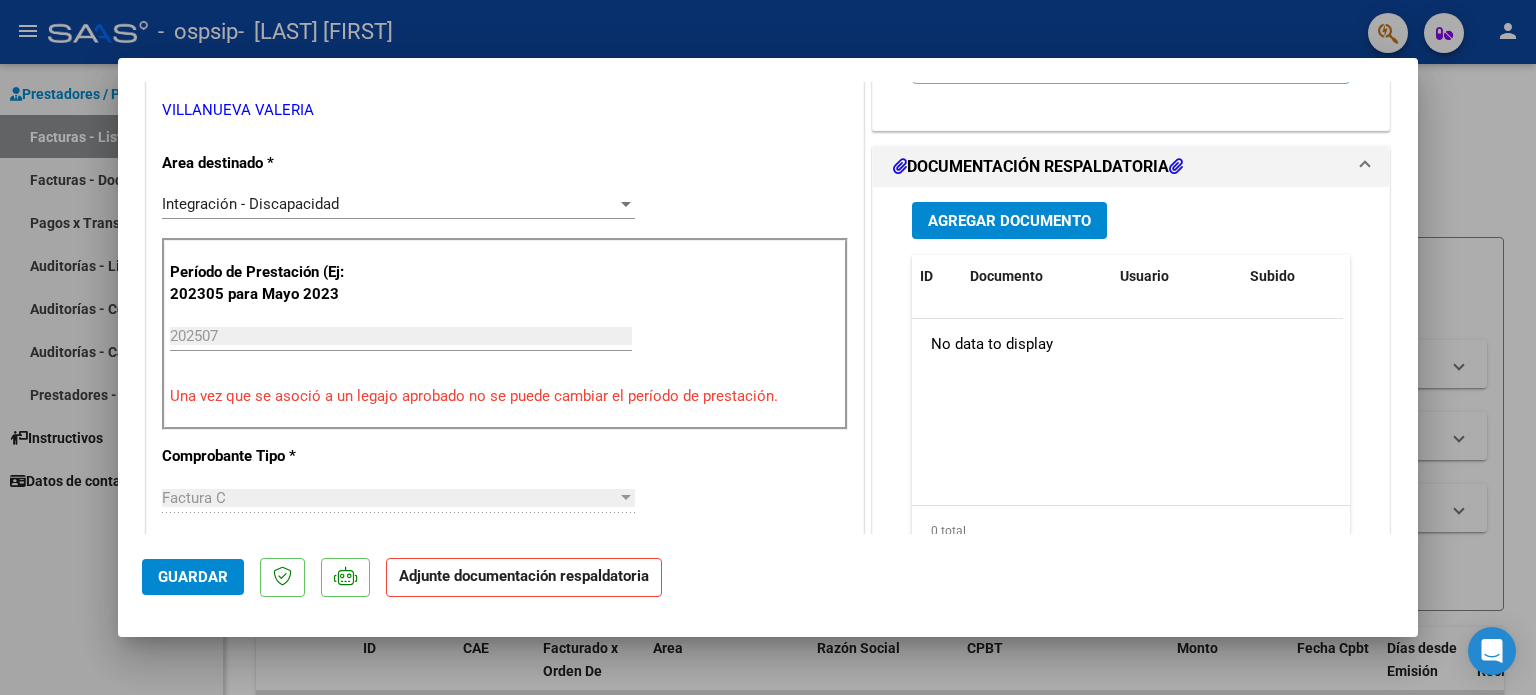 scroll, scrollTop: 468, scrollLeft: 0, axis: vertical 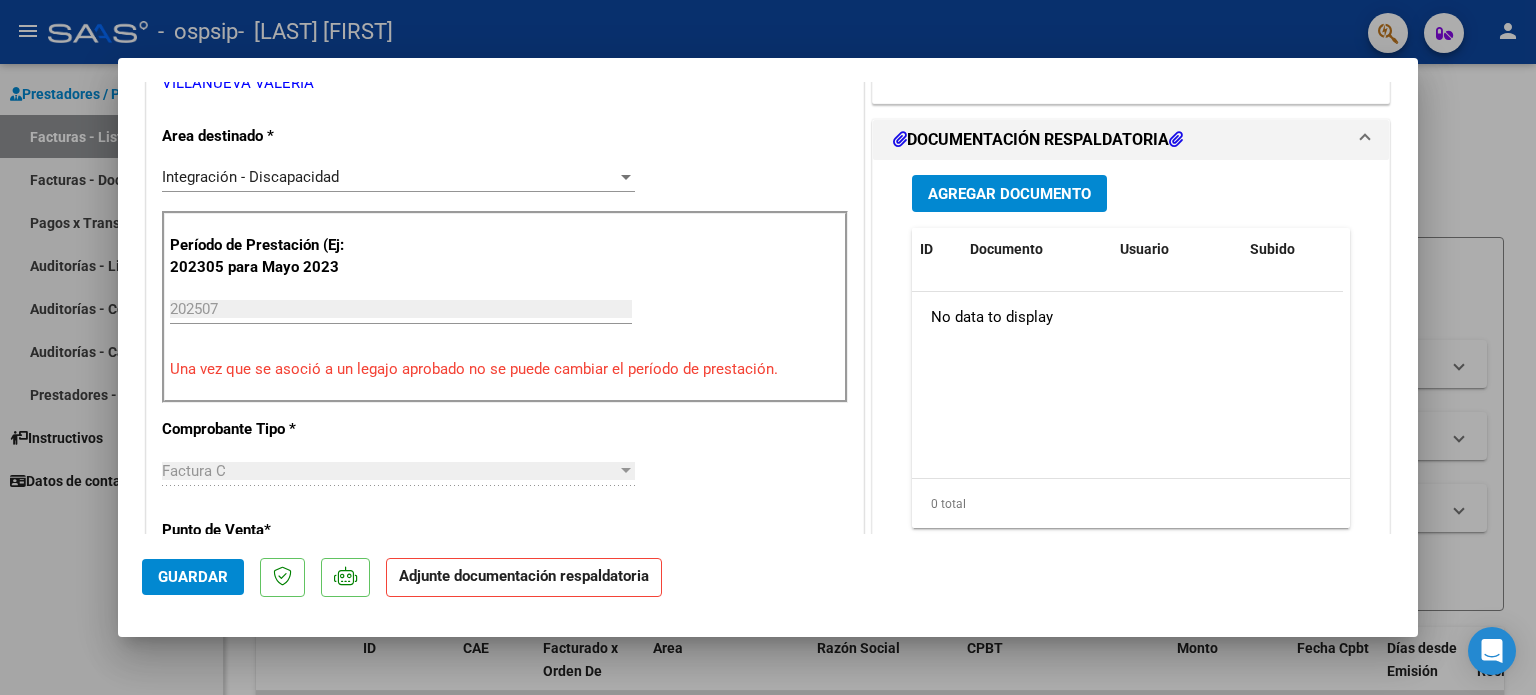 click on "Agregar Documento" at bounding box center (1009, 194) 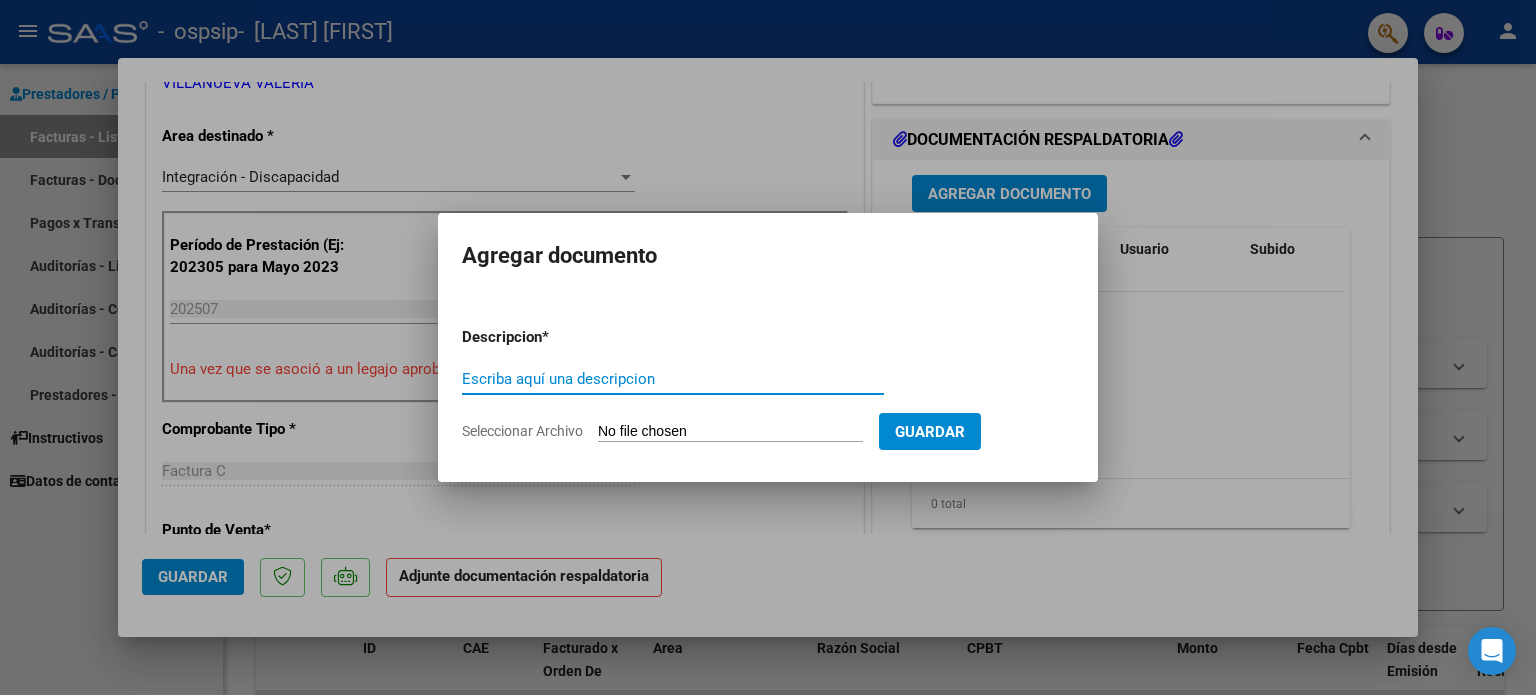 click on "Escriba aquí una descripcion" at bounding box center (673, 379) 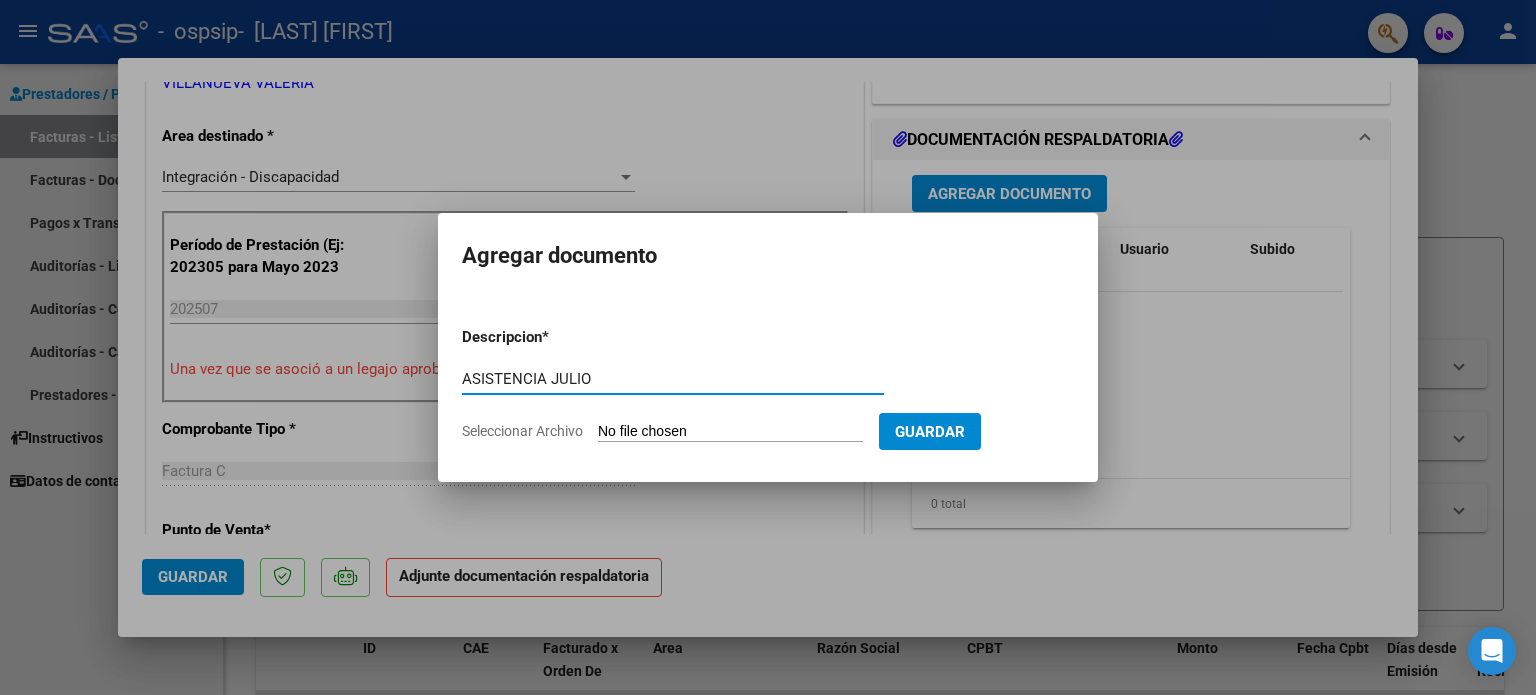 type on "ASISTENCIA JULIO" 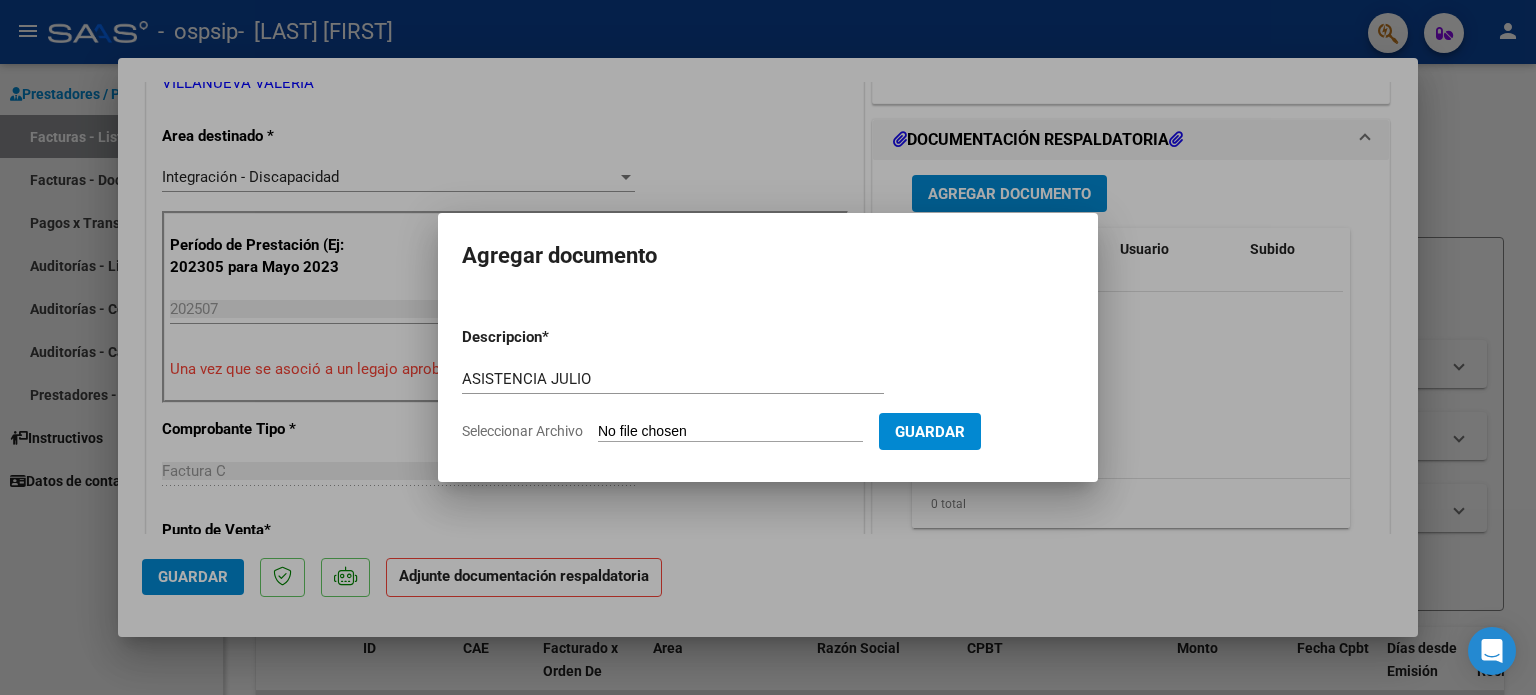 click on "Seleccionar Archivo" at bounding box center (730, 432) 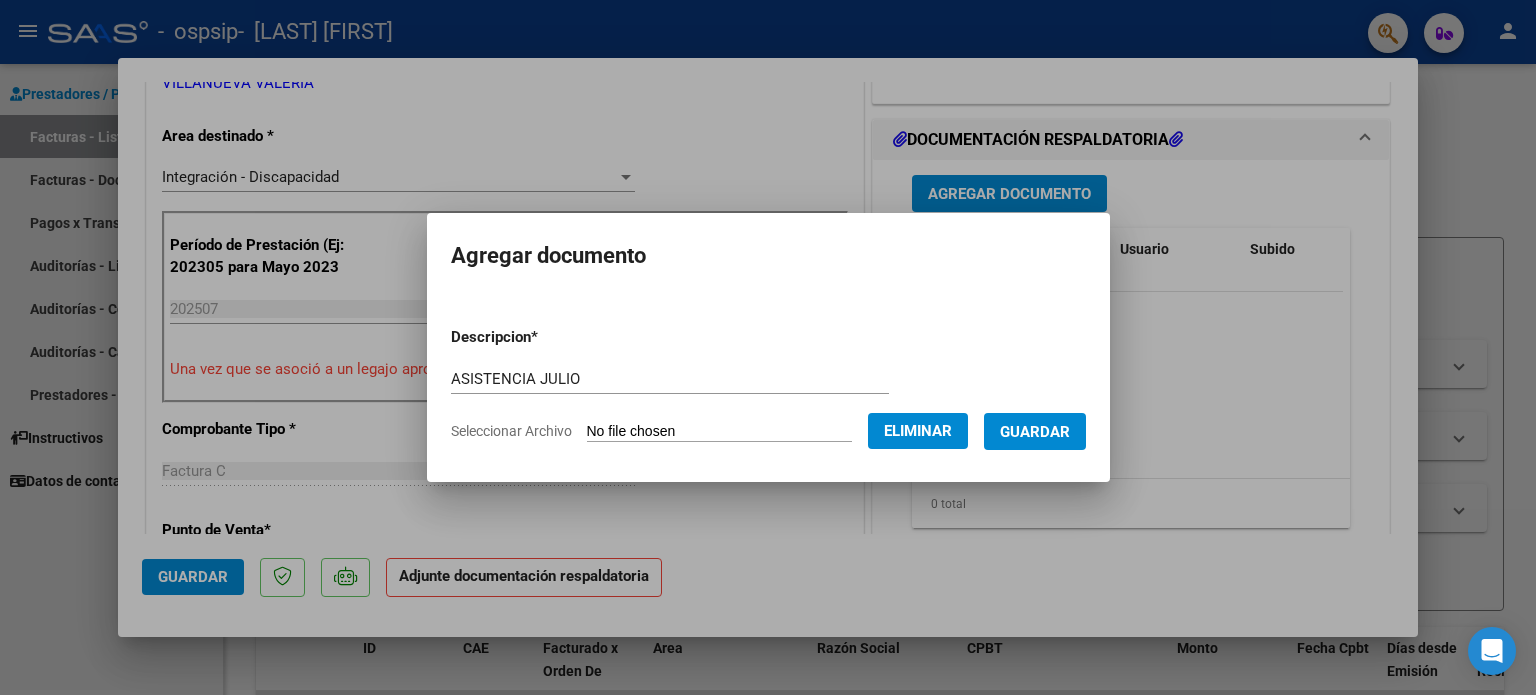 click on "Guardar" at bounding box center [1035, 432] 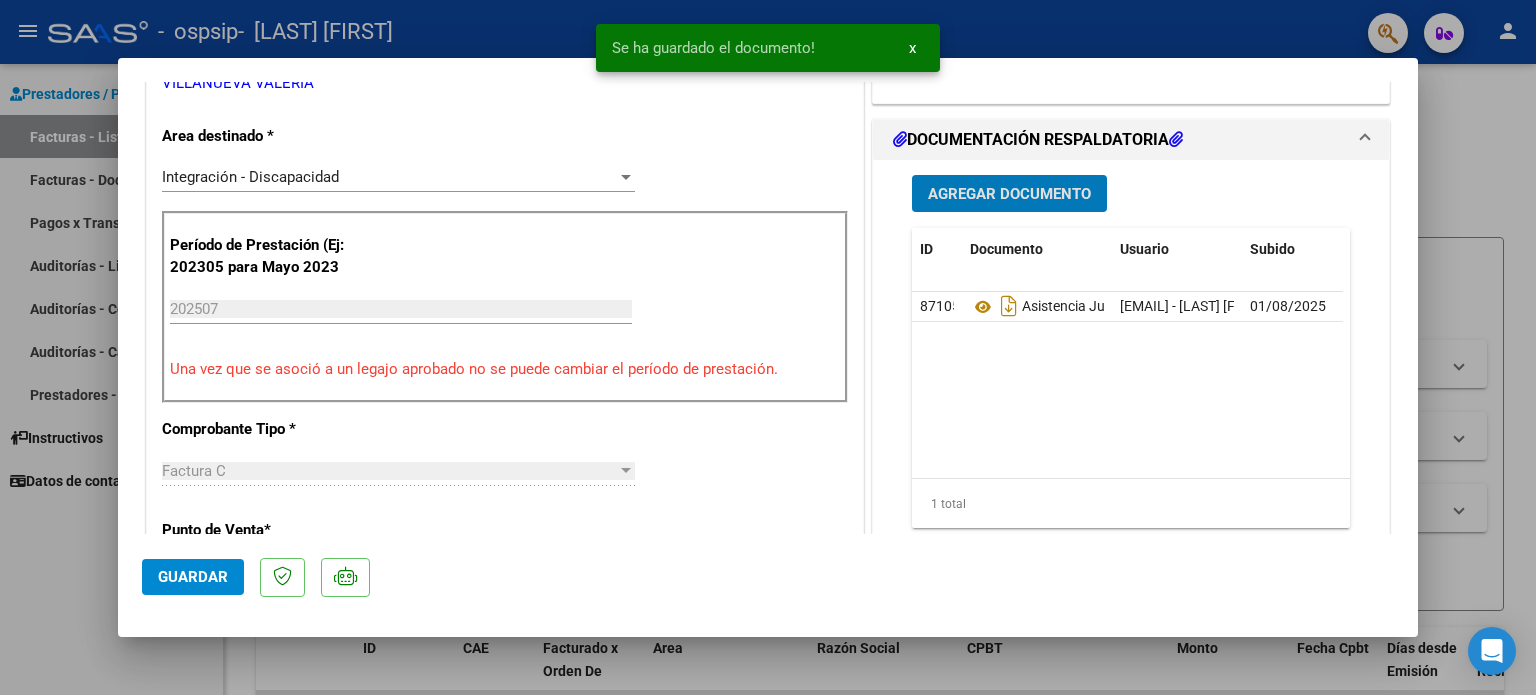 click on "Guardar" 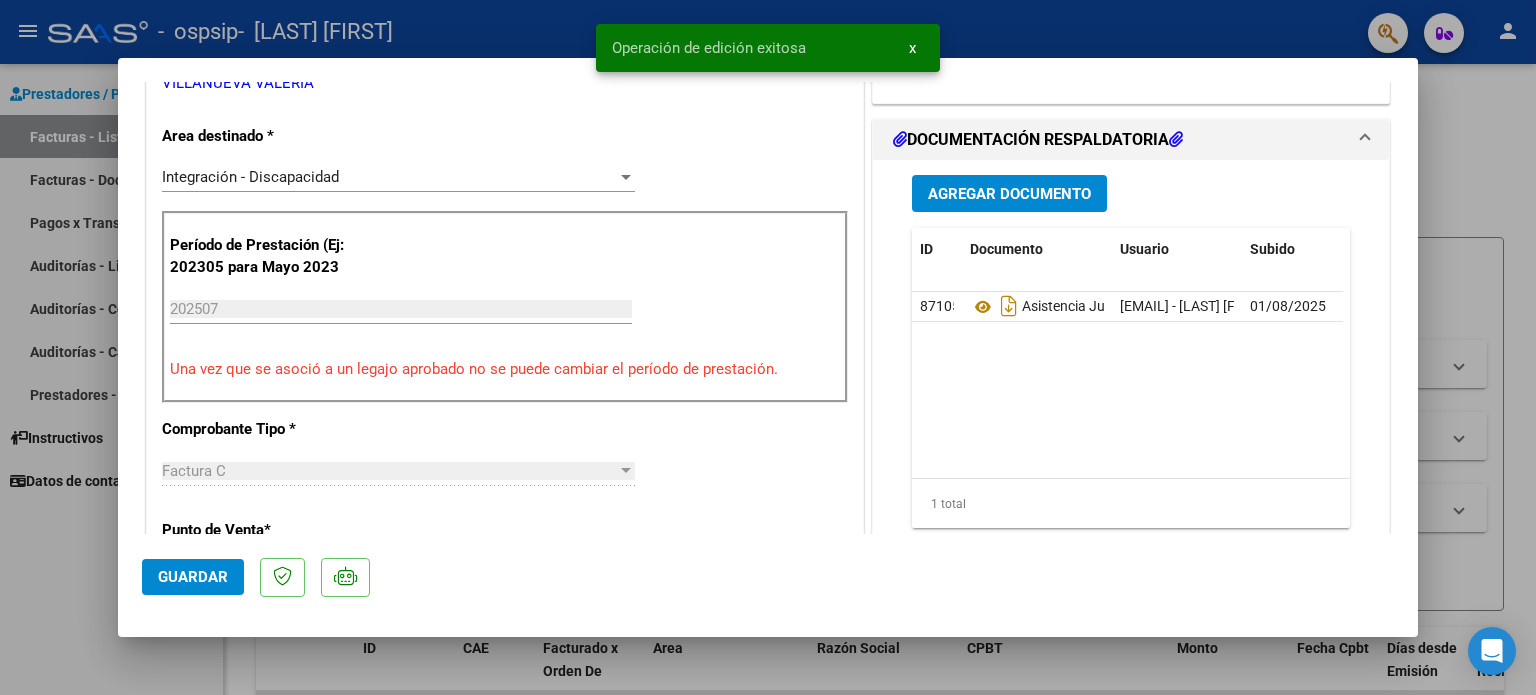 type 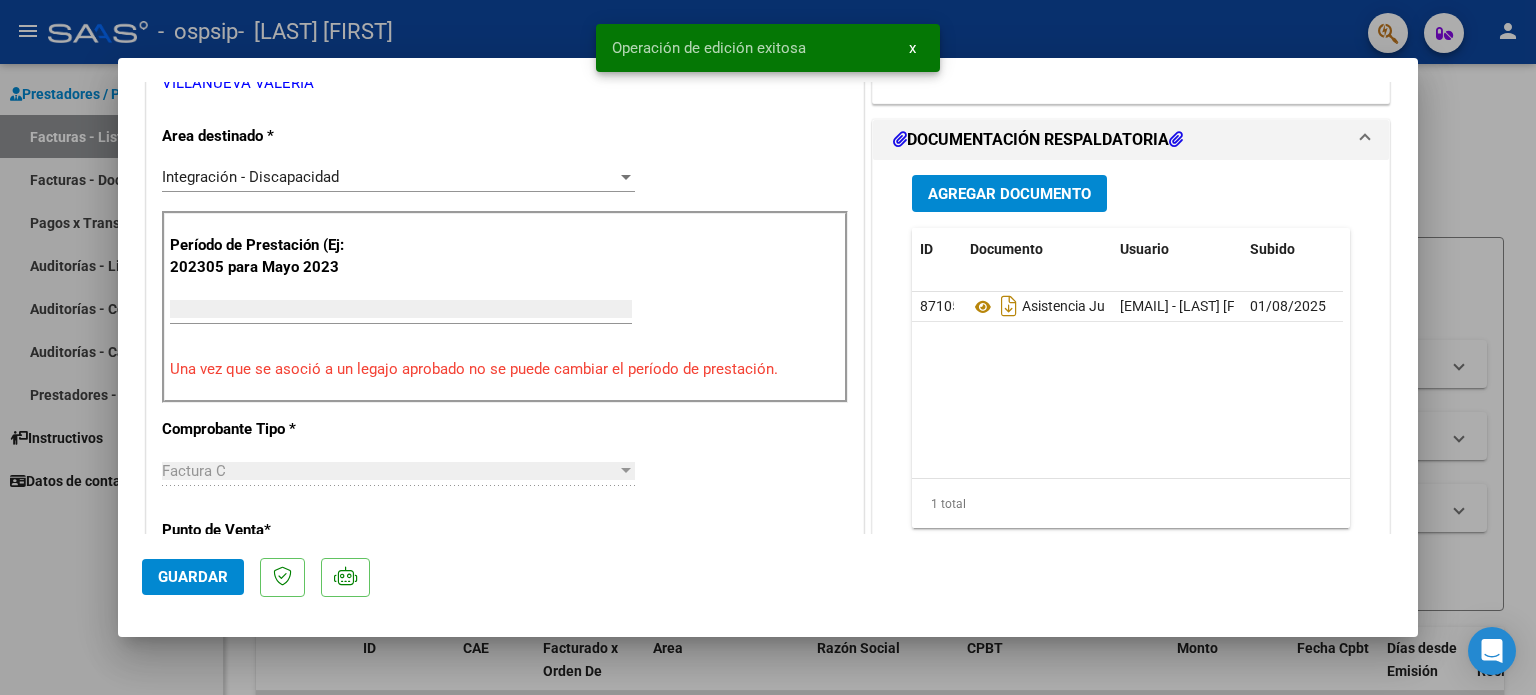 scroll, scrollTop: 383, scrollLeft: 0, axis: vertical 